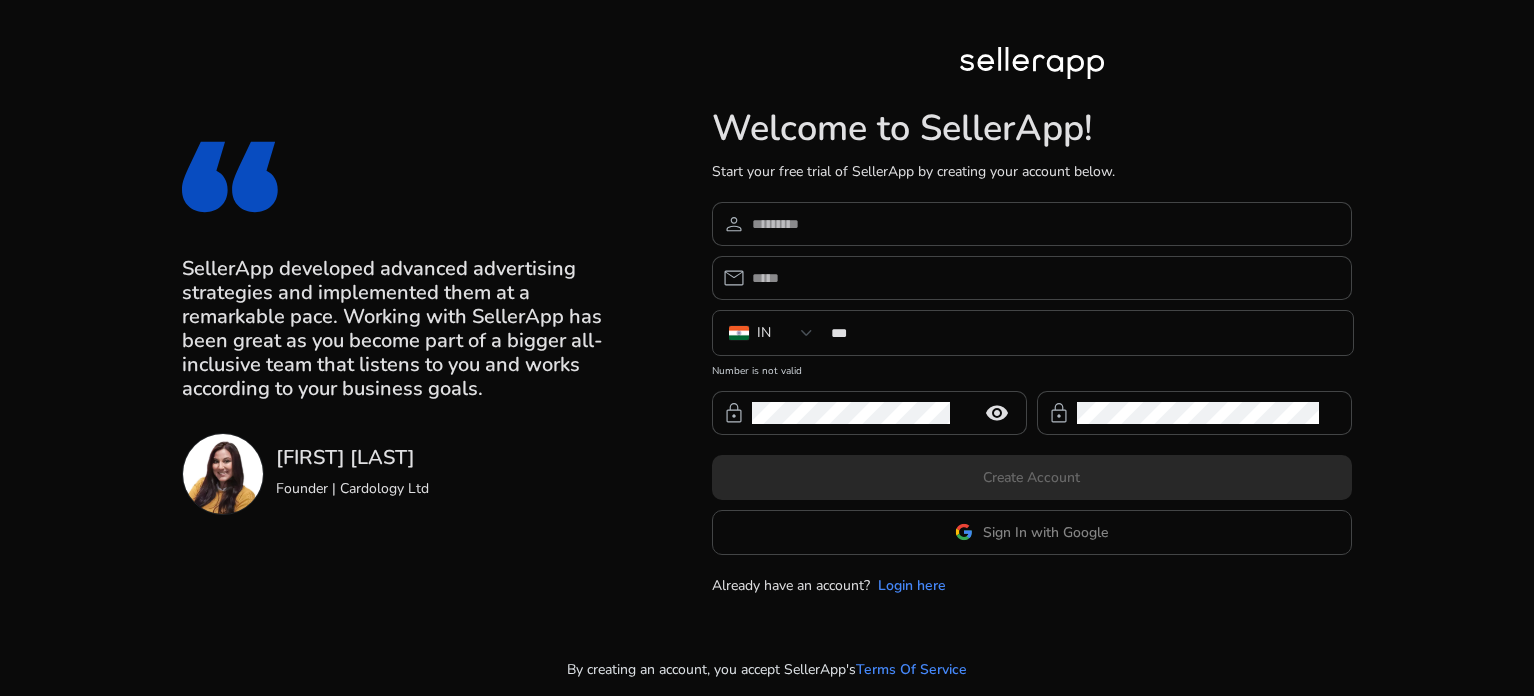 scroll, scrollTop: 0, scrollLeft: 0, axis: both 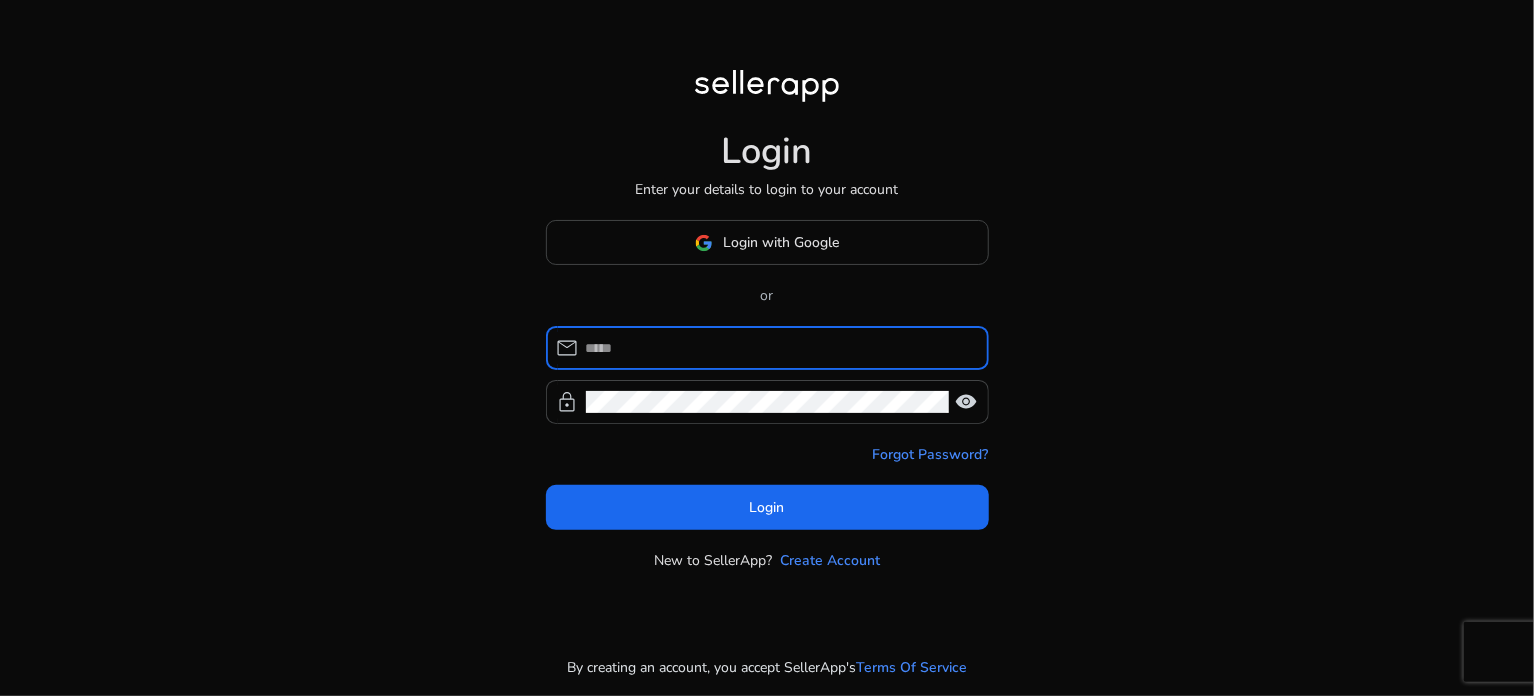 type on "*" 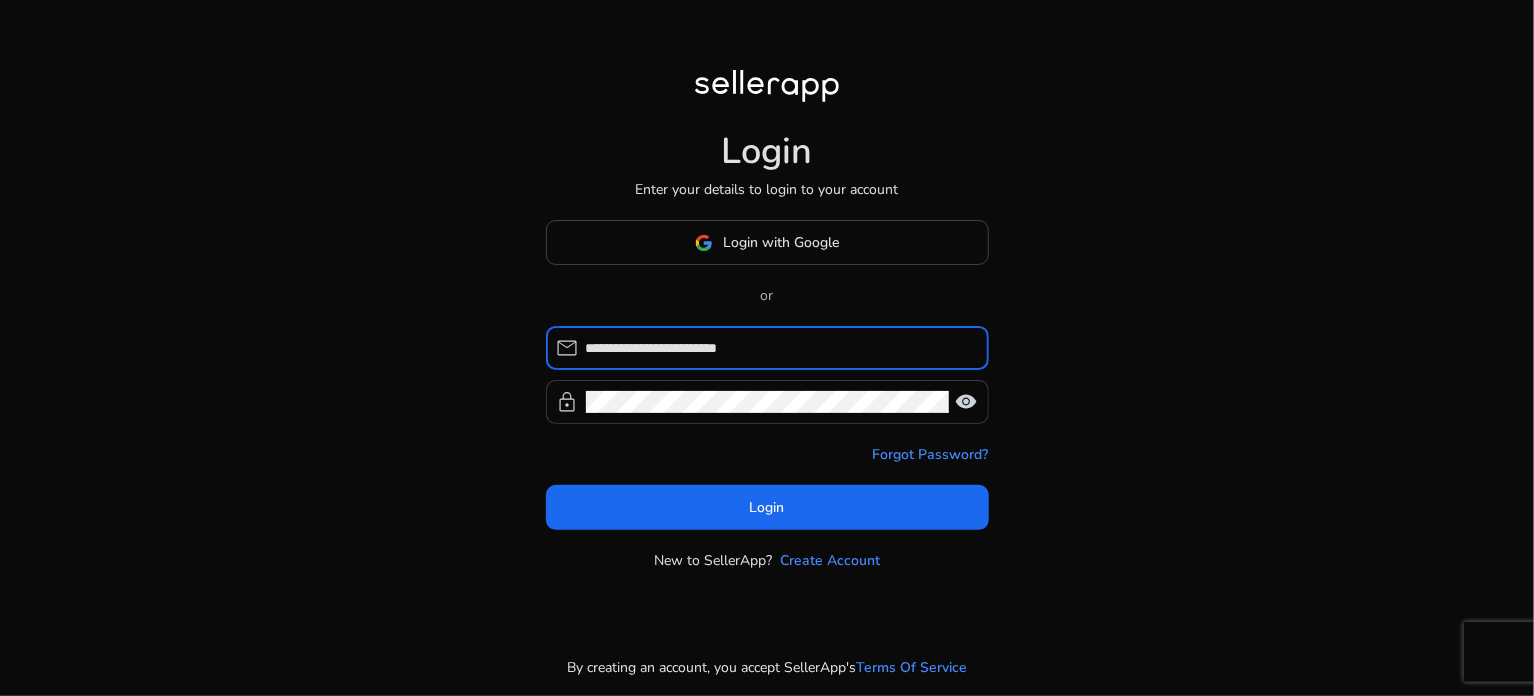 type on "**********" 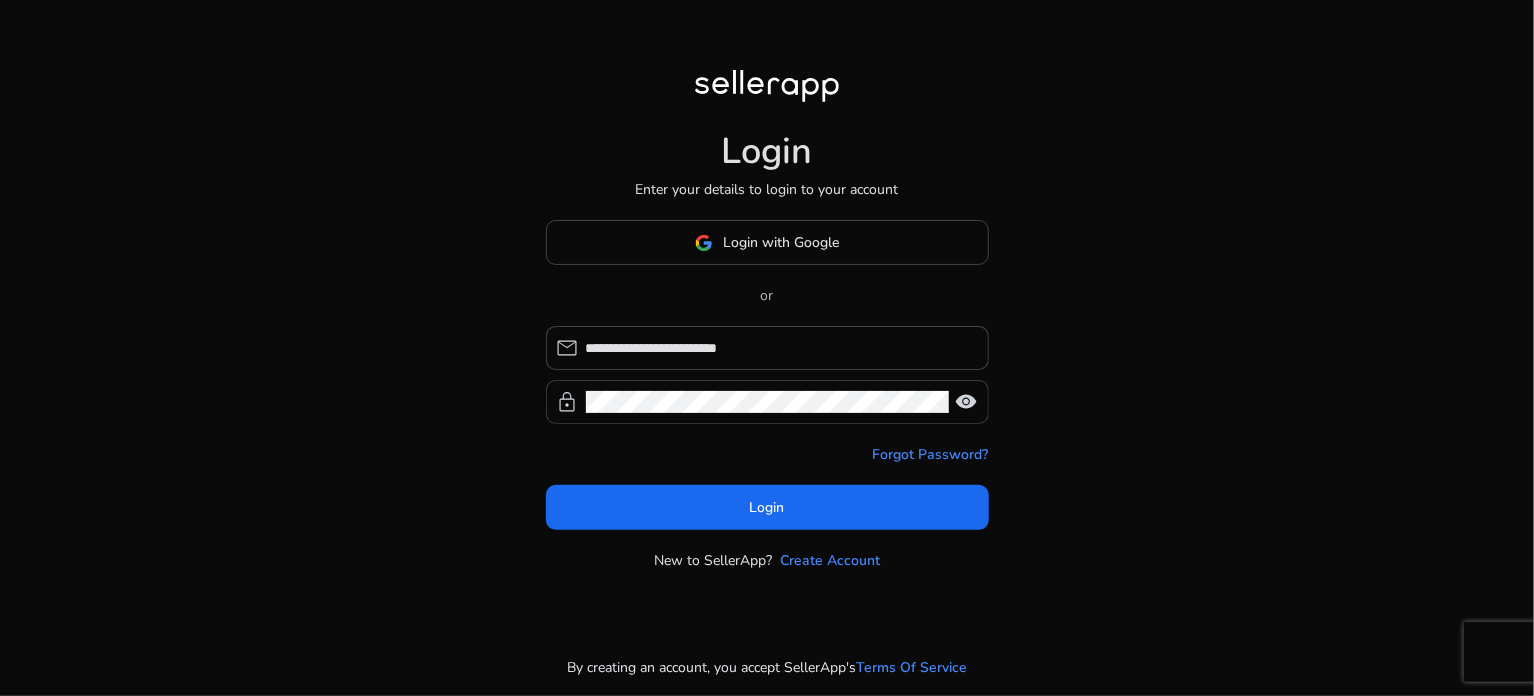 click 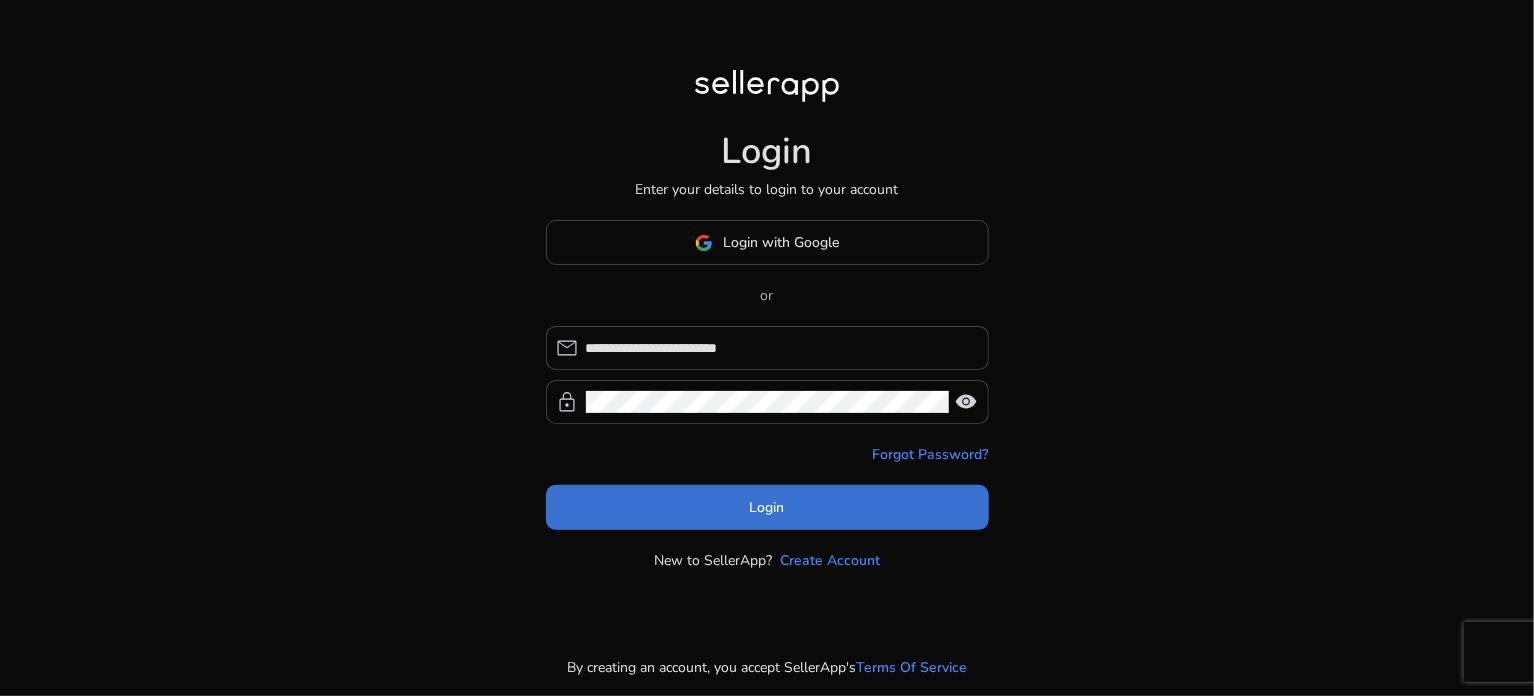 click on "Login" at bounding box center (767, 507) 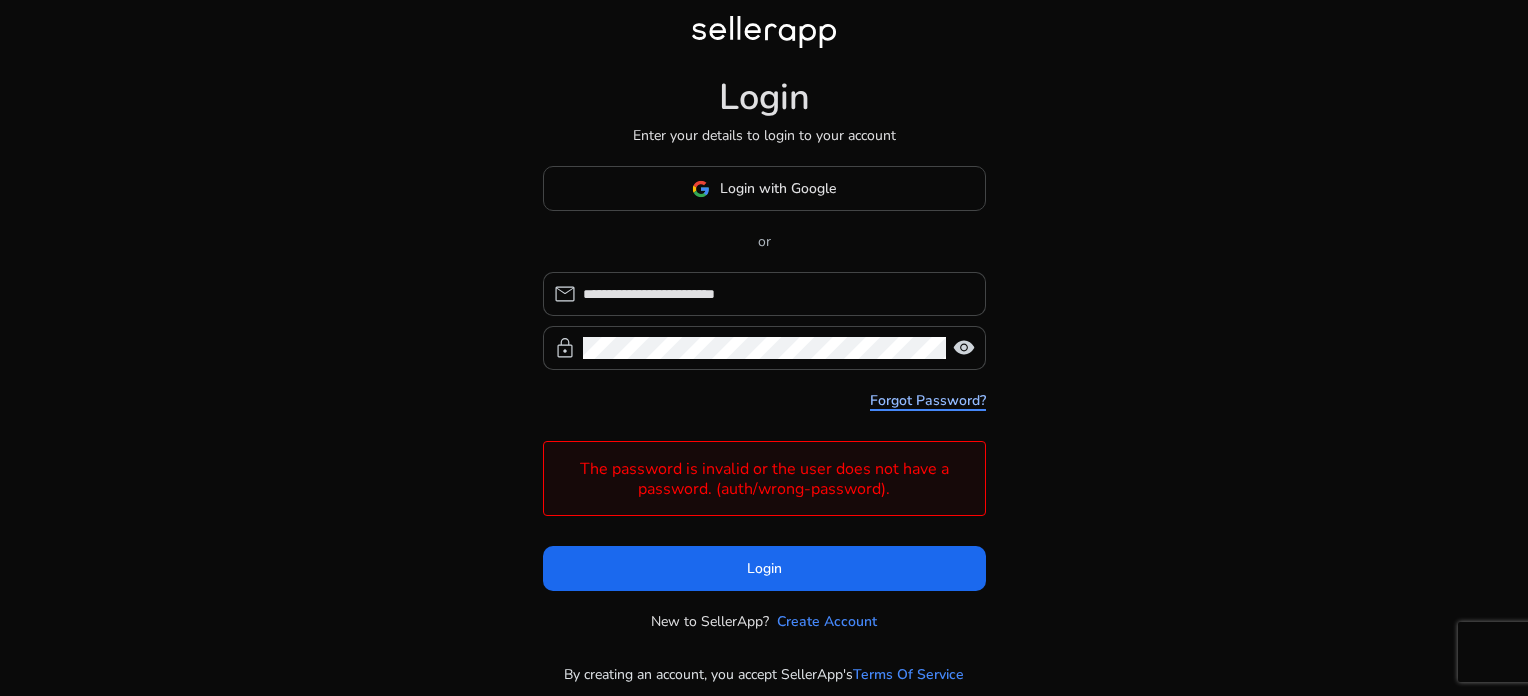 click on "Forgot Password?" 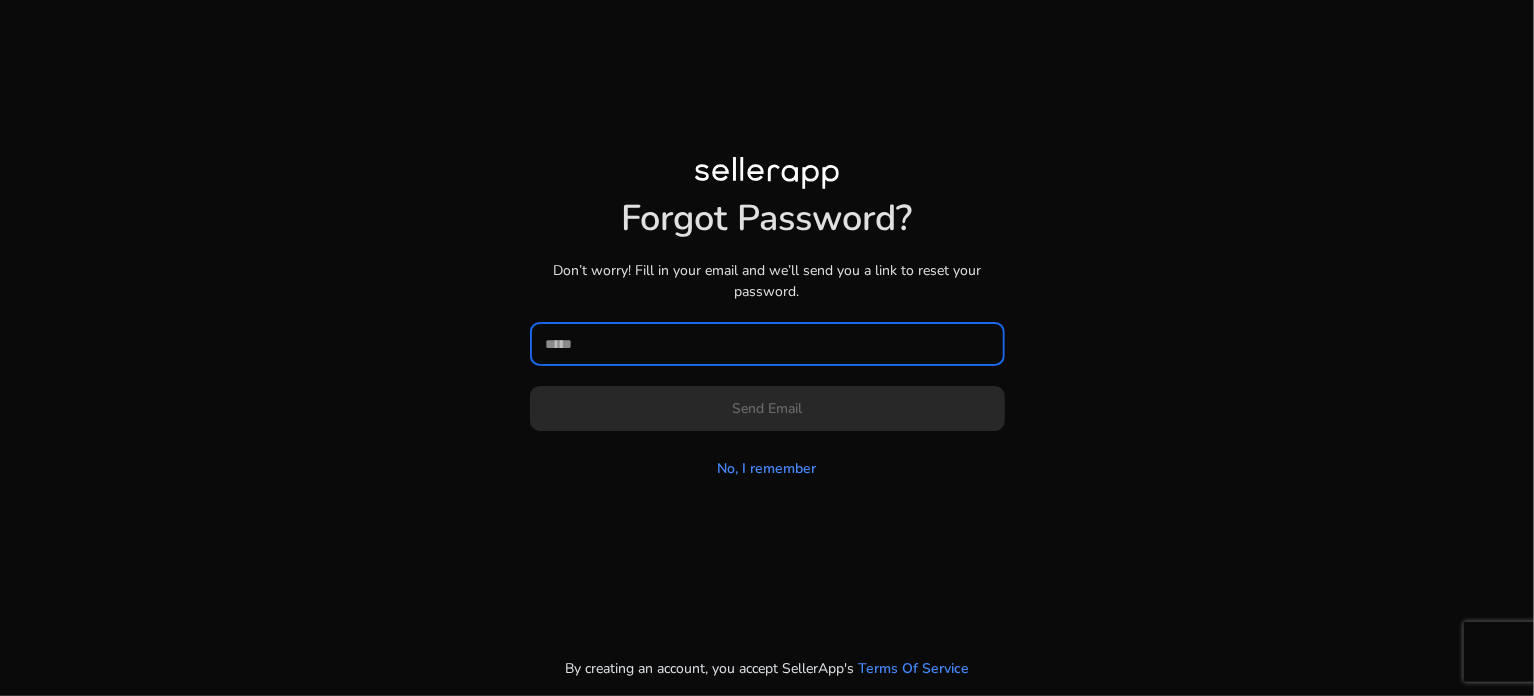 click at bounding box center (767, 344) 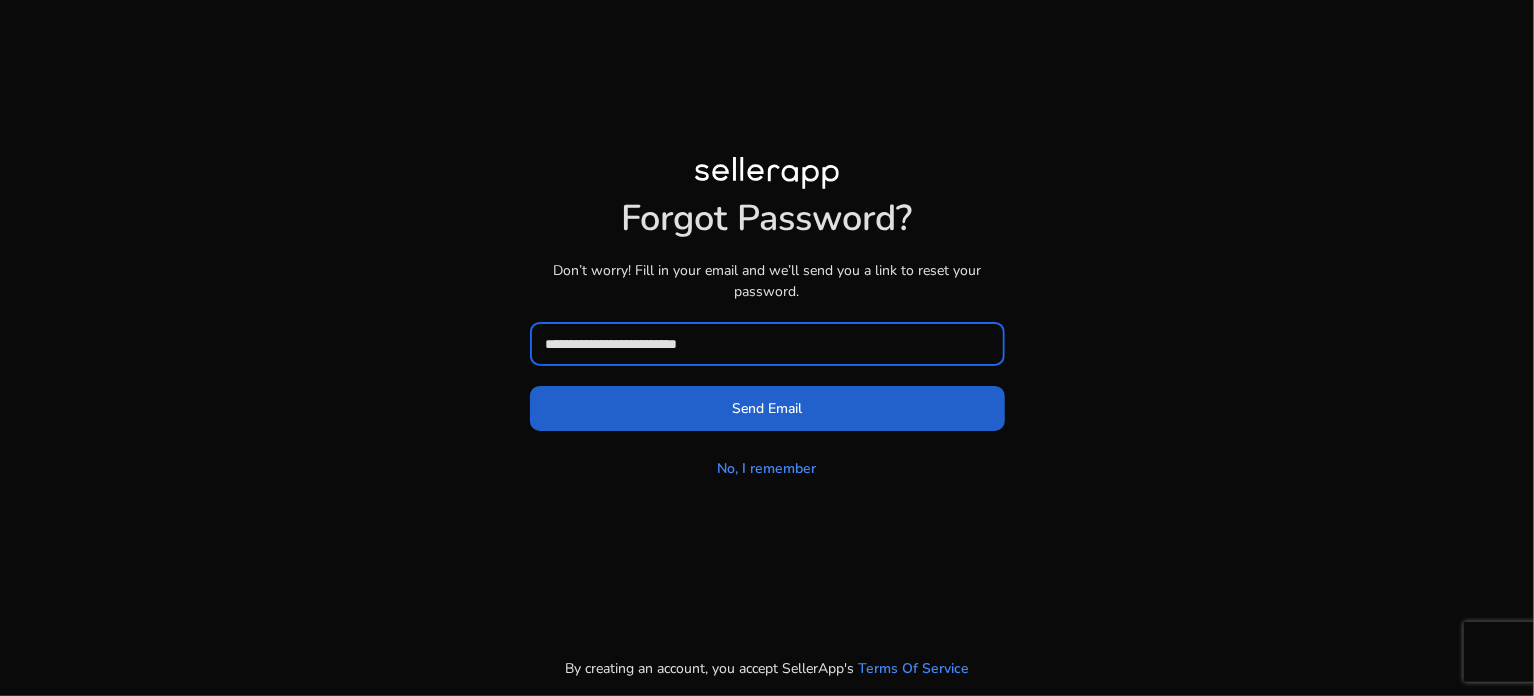 type on "**********" 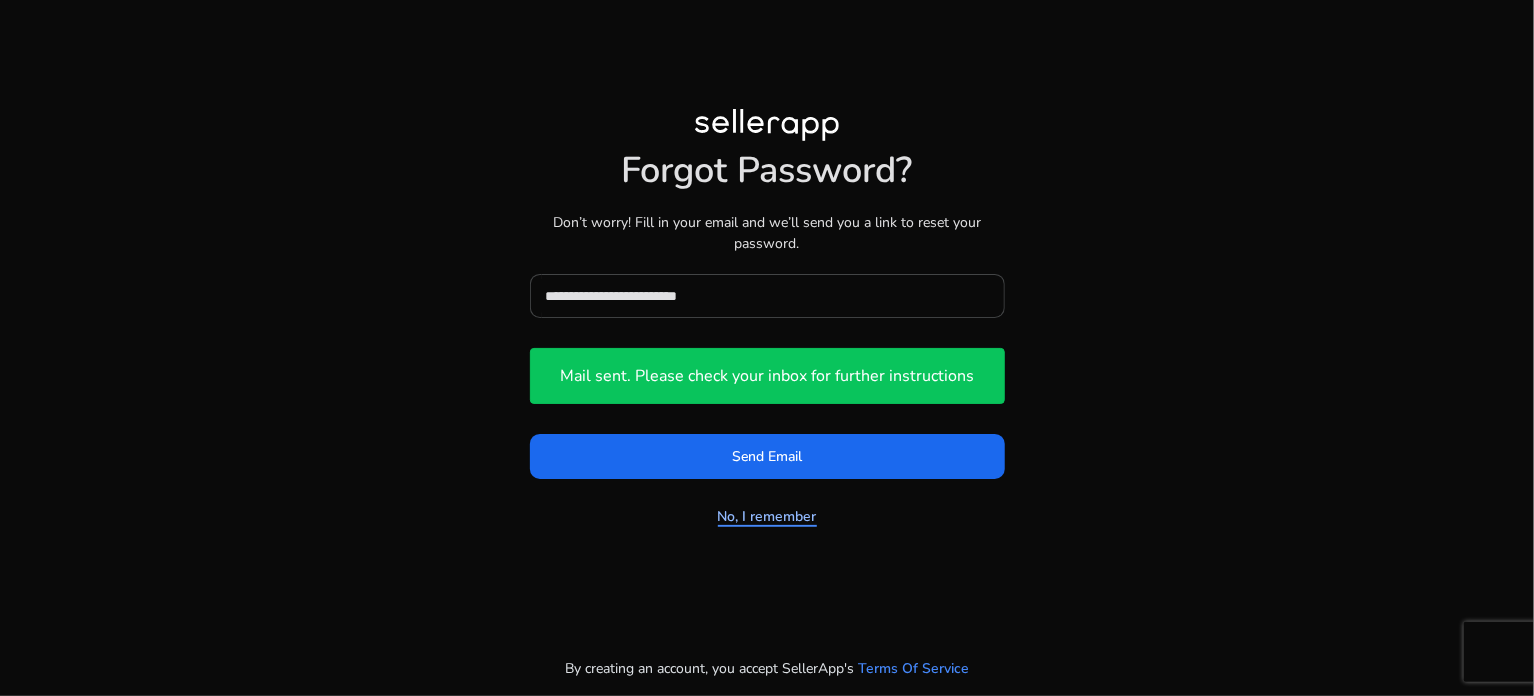 click on "No, I remember" 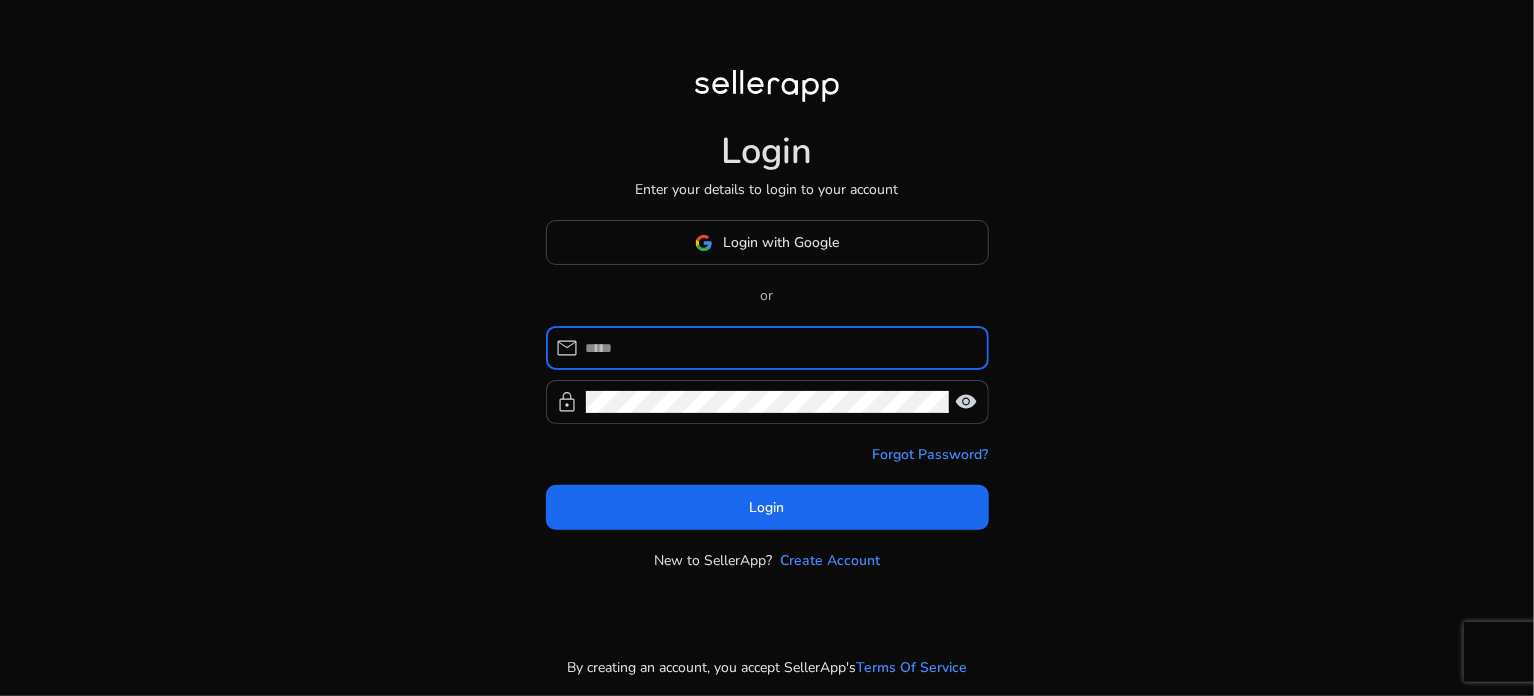 click at bounding box center (779, 348) 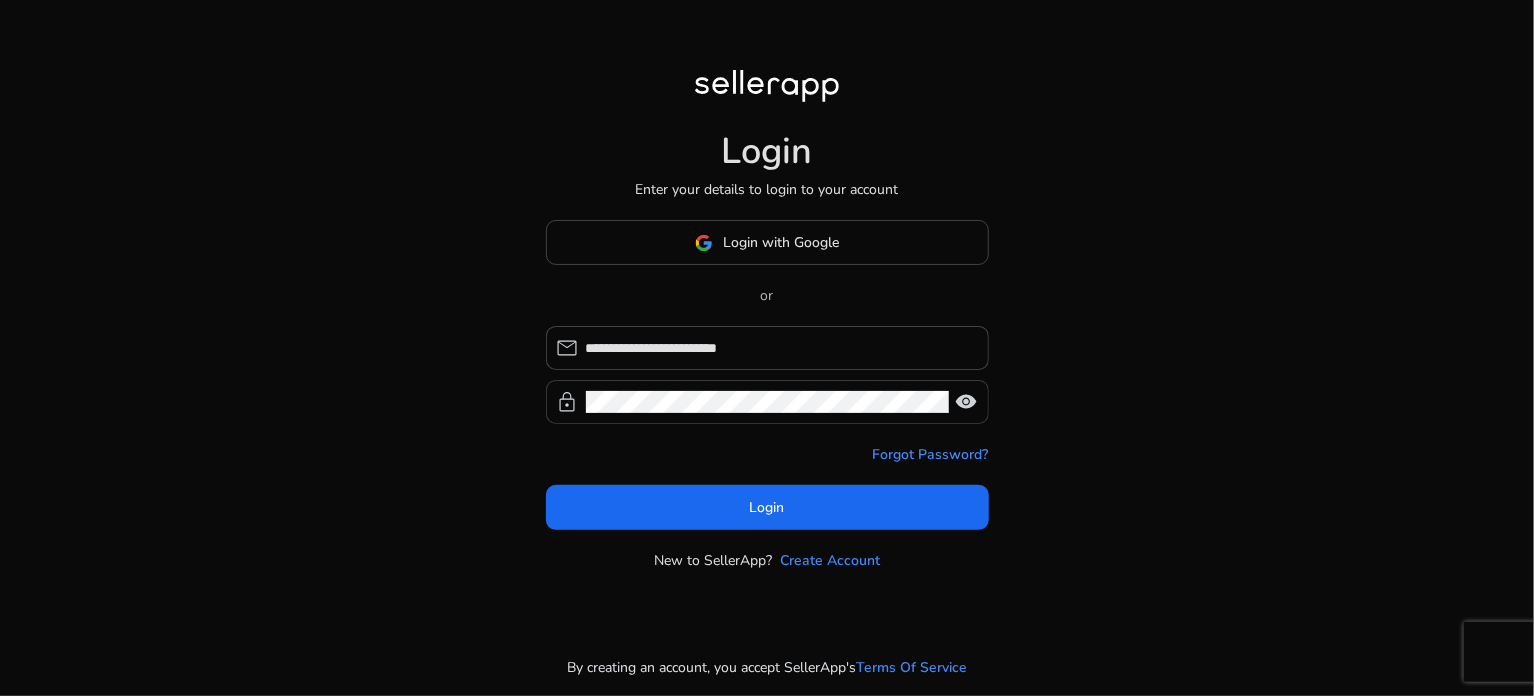 click 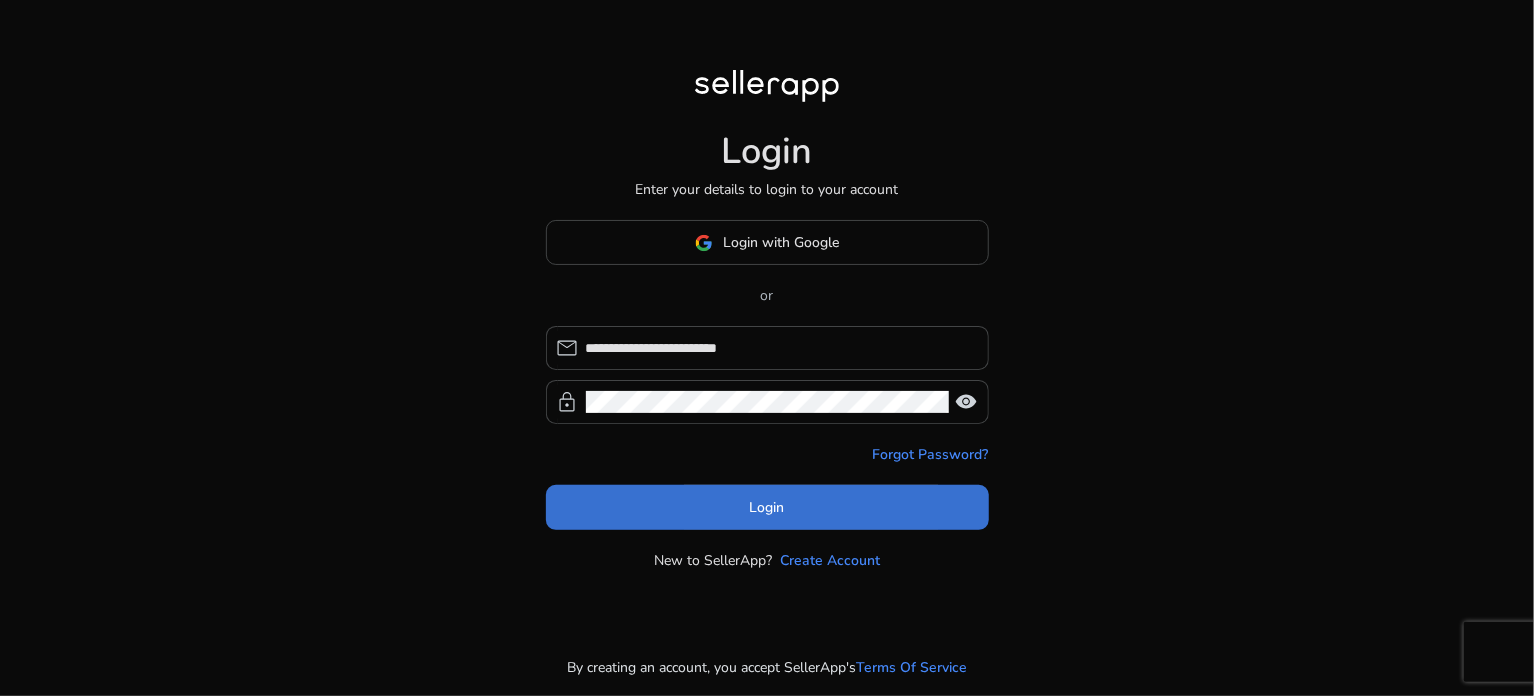click at bounding box center [767, 508] 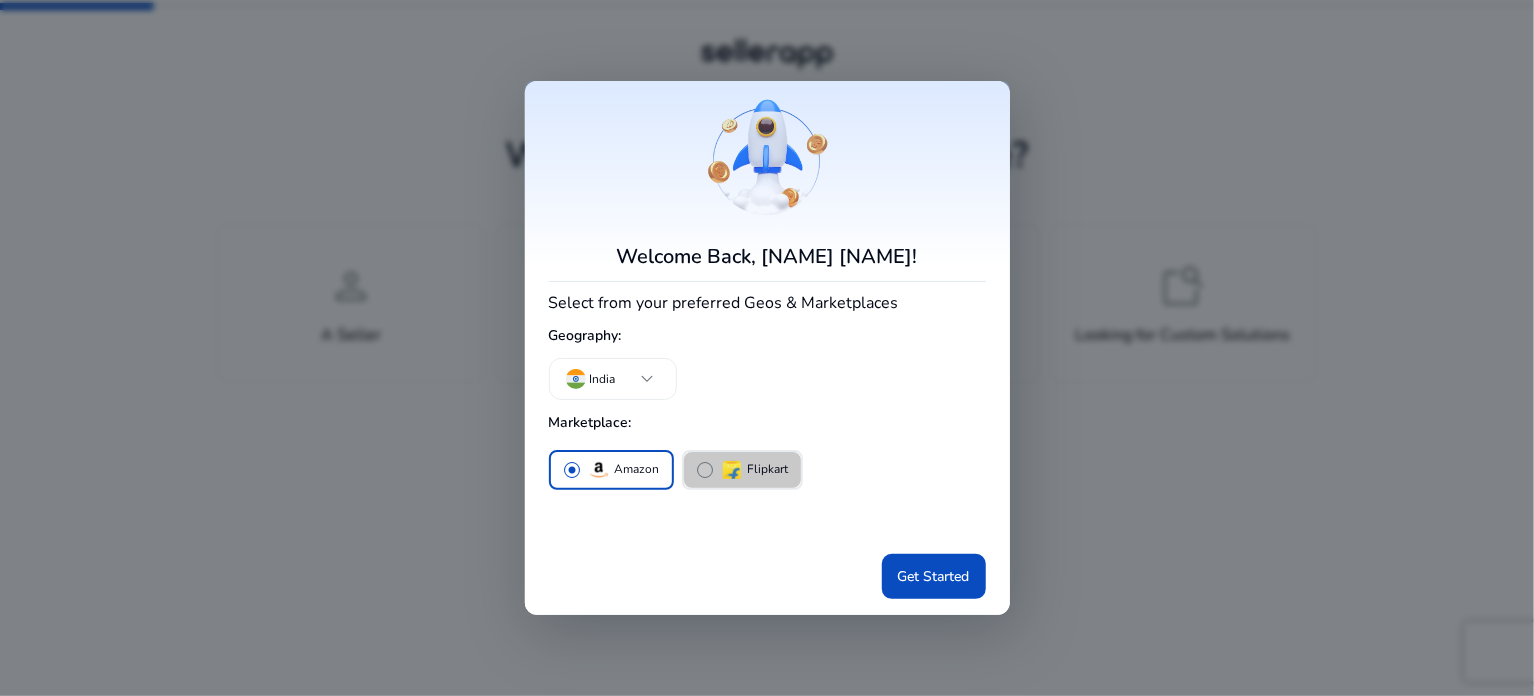 click on "radio_button_unchecked" at bounding box center [706, 470] 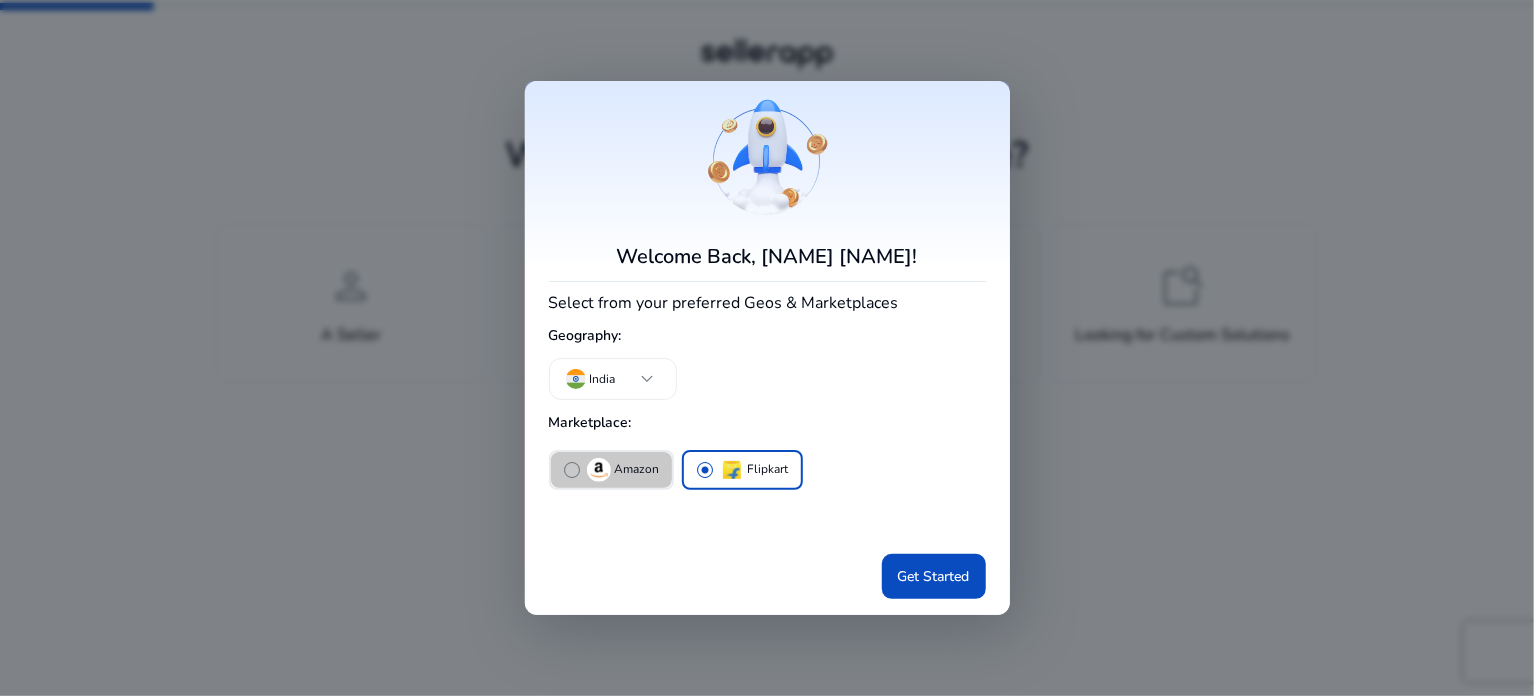 click on "radio_button_unchecked" at bounding box center [573, 470] 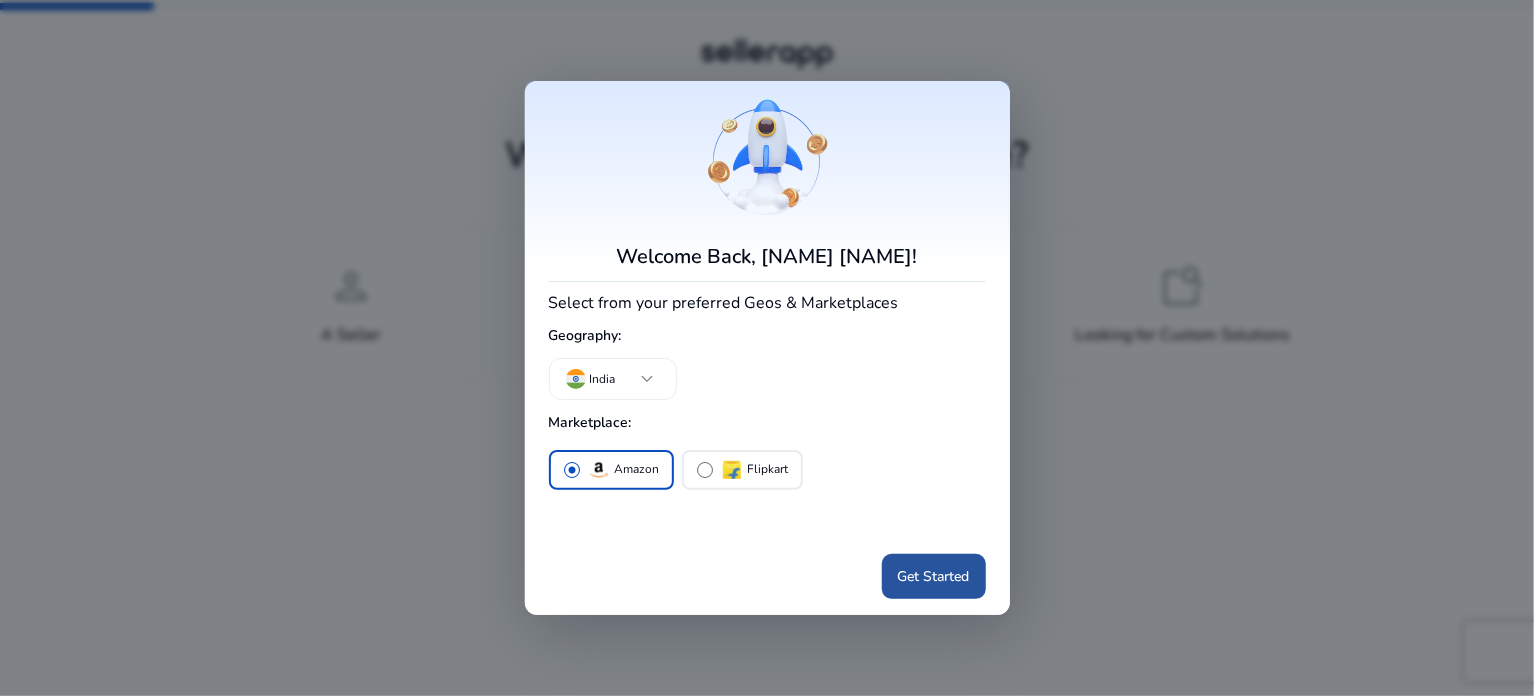 click on "Get Started" at bounding box center [934, 576] 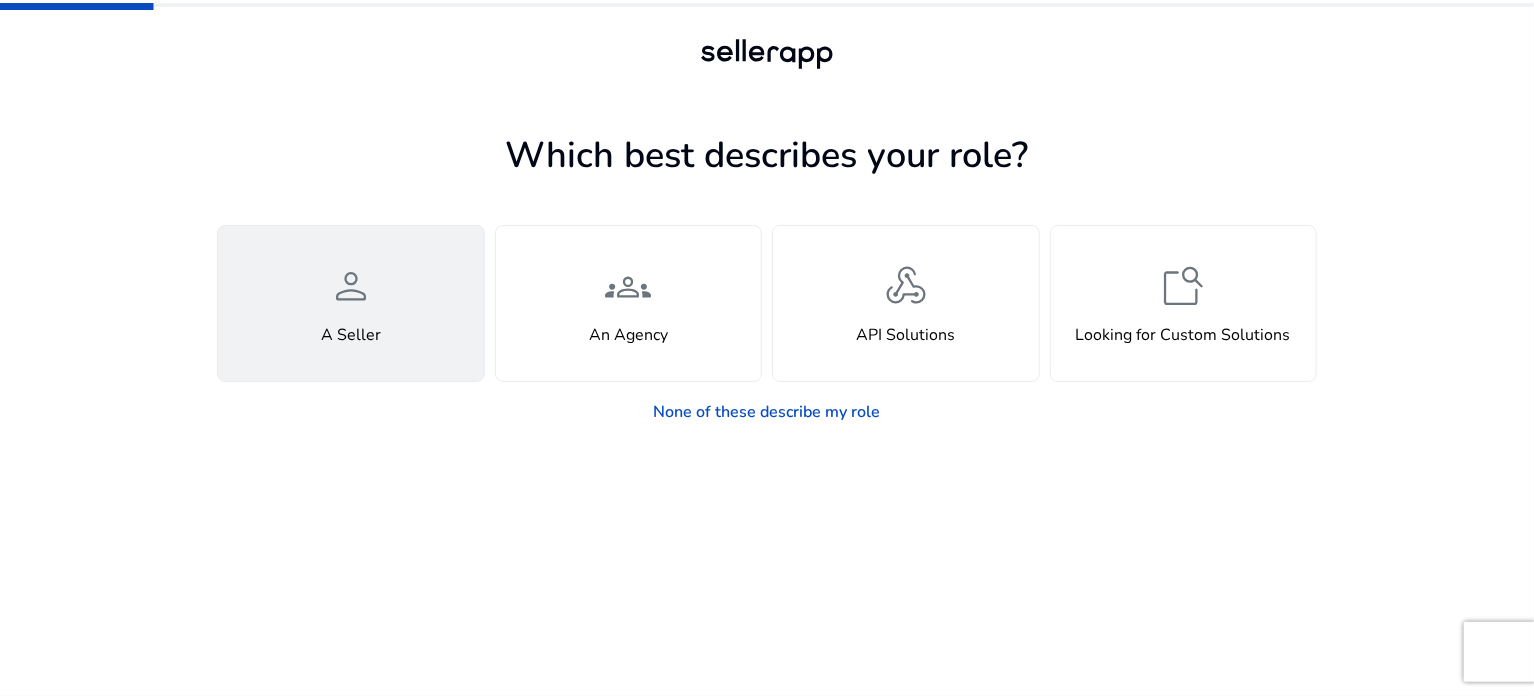 click on "person  A Seller" 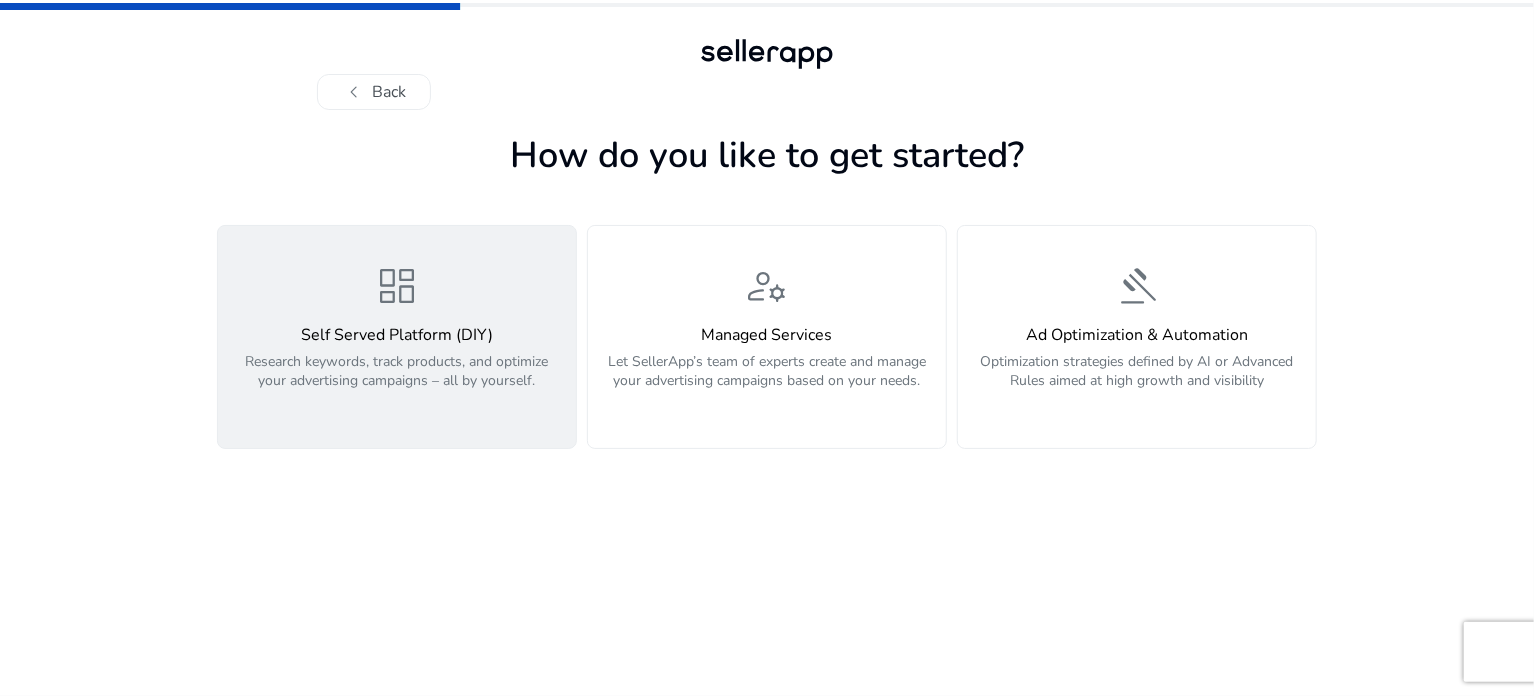 click on "dashboard  Self Served Platform (DIY)  Research keywords, track products, and optimize your advertising campaigns – all by yourself." 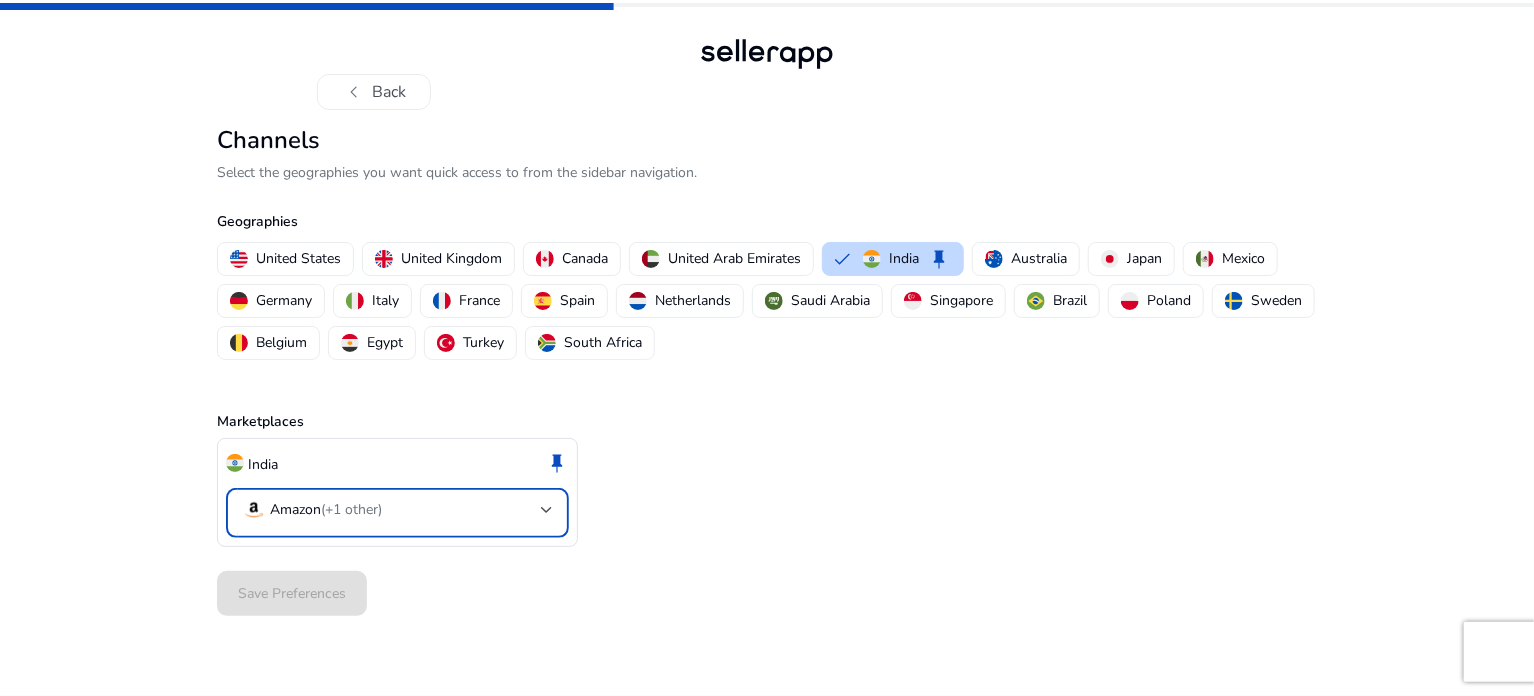 click on "Amazon   (+1 other)" at bounding box center [391, 510] 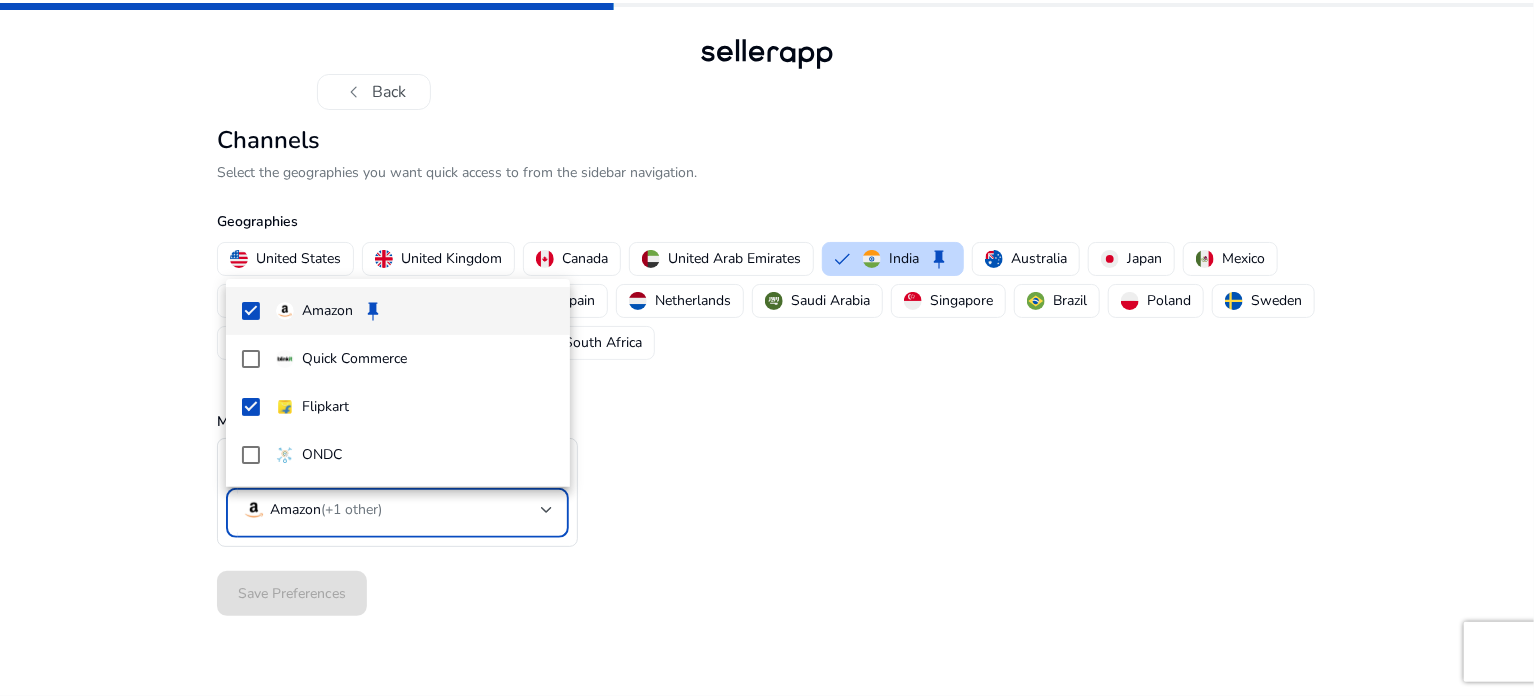 click at bounding box center (767, 348) 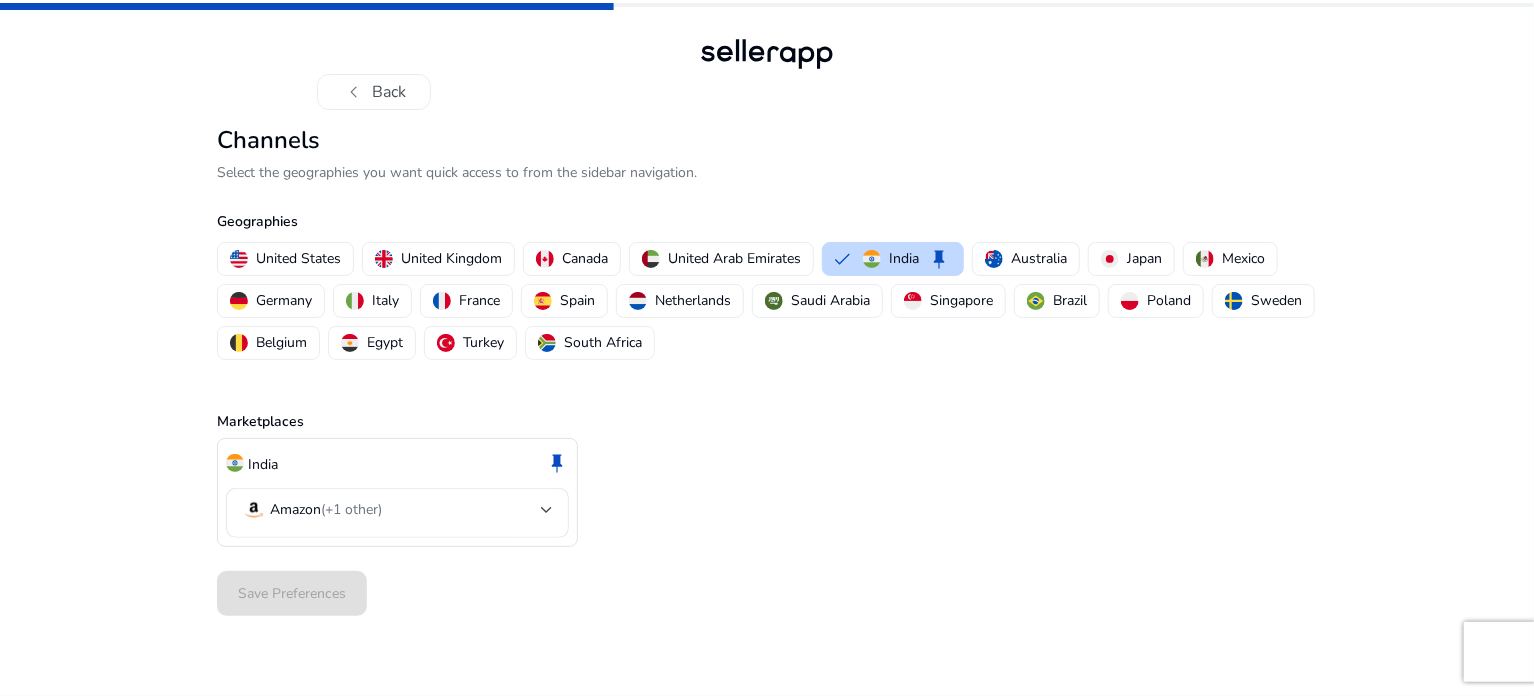 click on "Save Preferences" 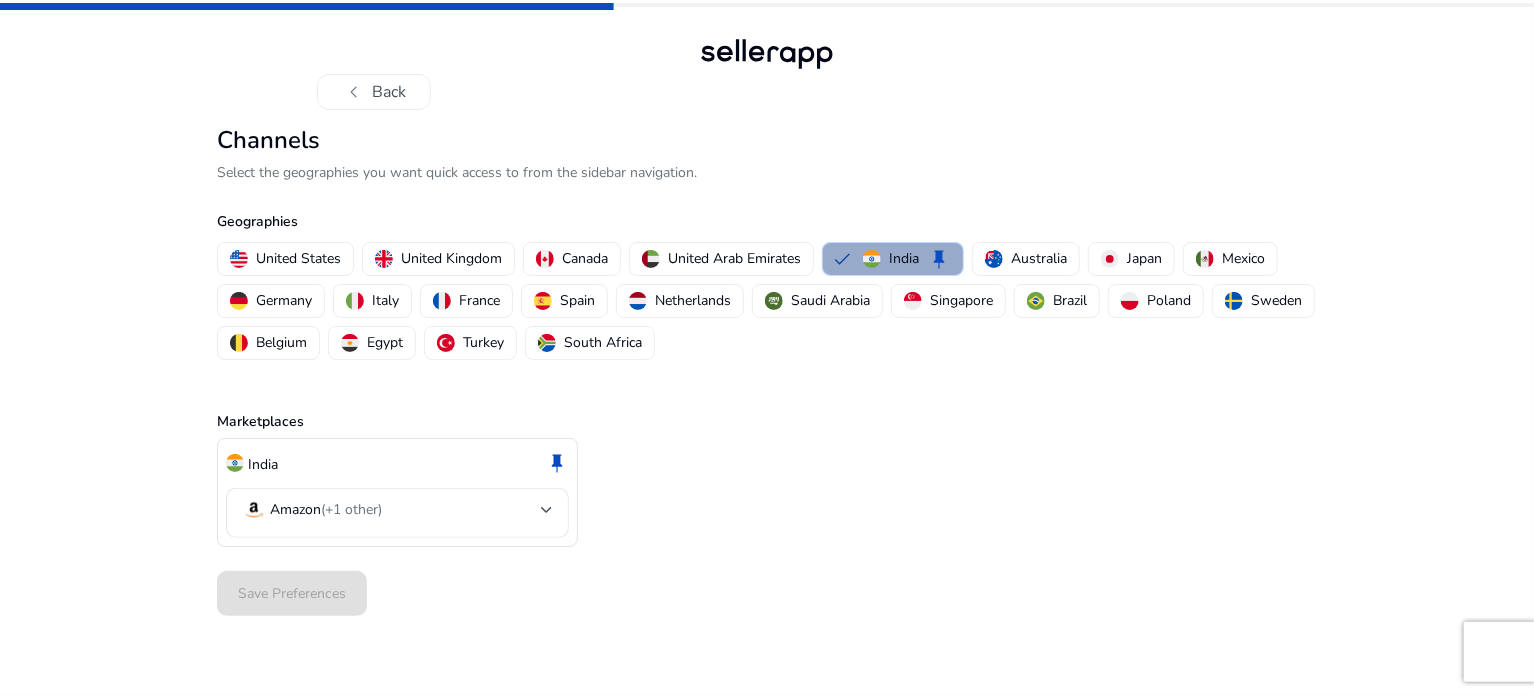 click on "India" at bounding box center [904, 258] 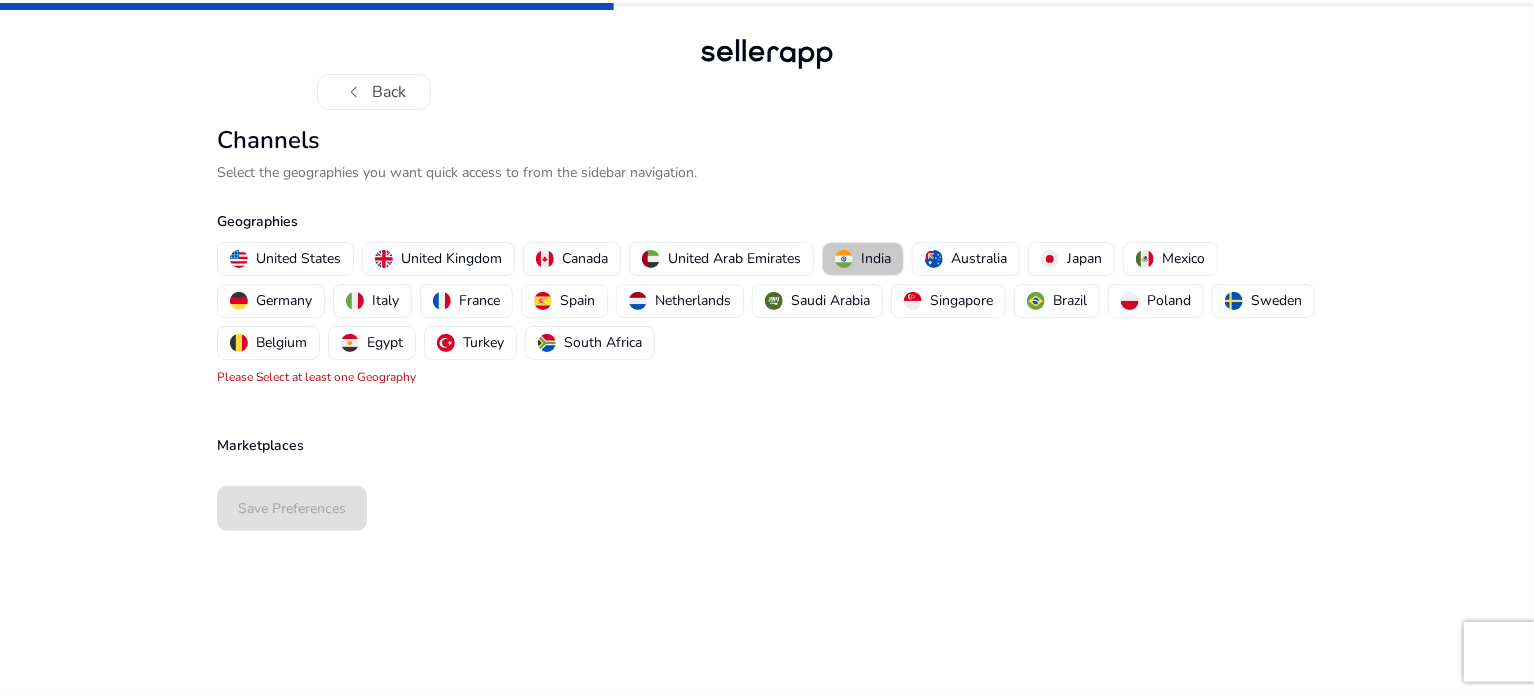 click on "India" at bounding box center [876, 258] 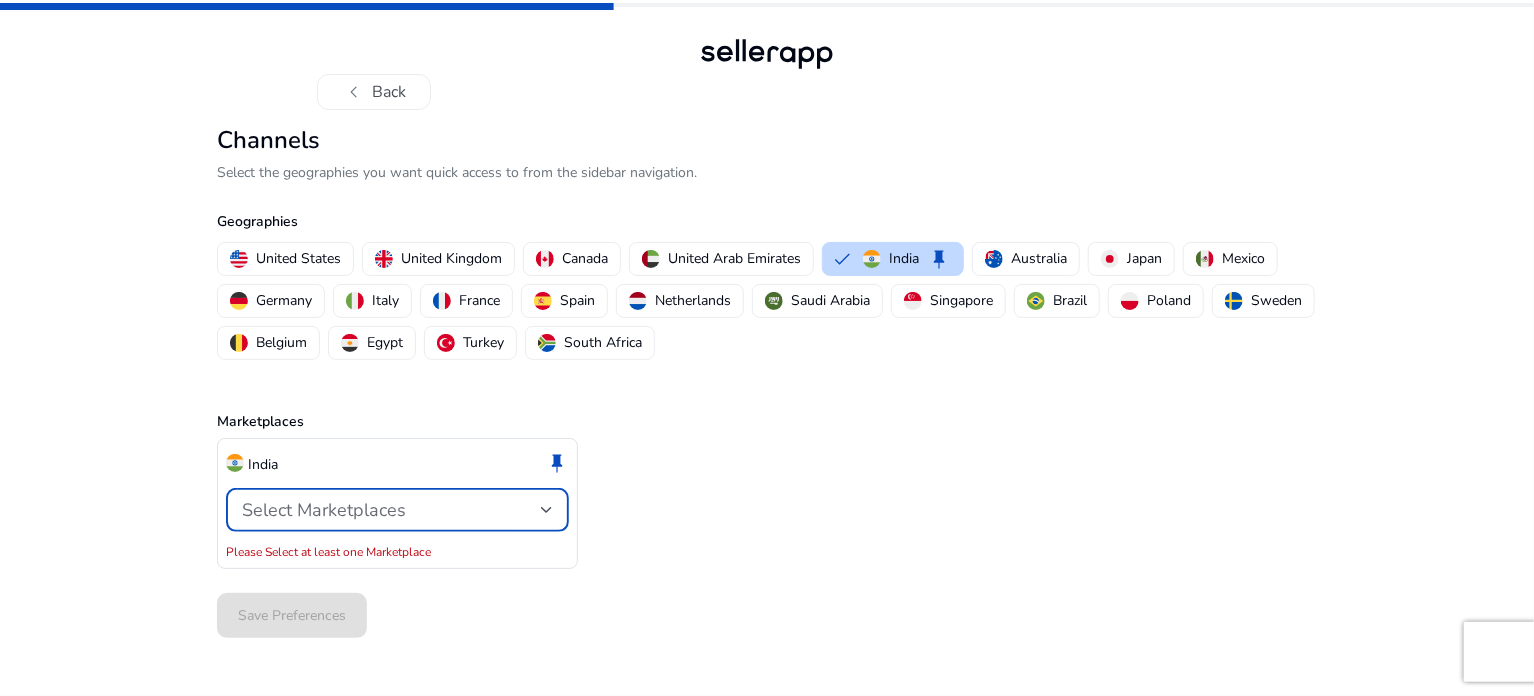 click on "Select Marketplaces" at bounding box center [391, 510] 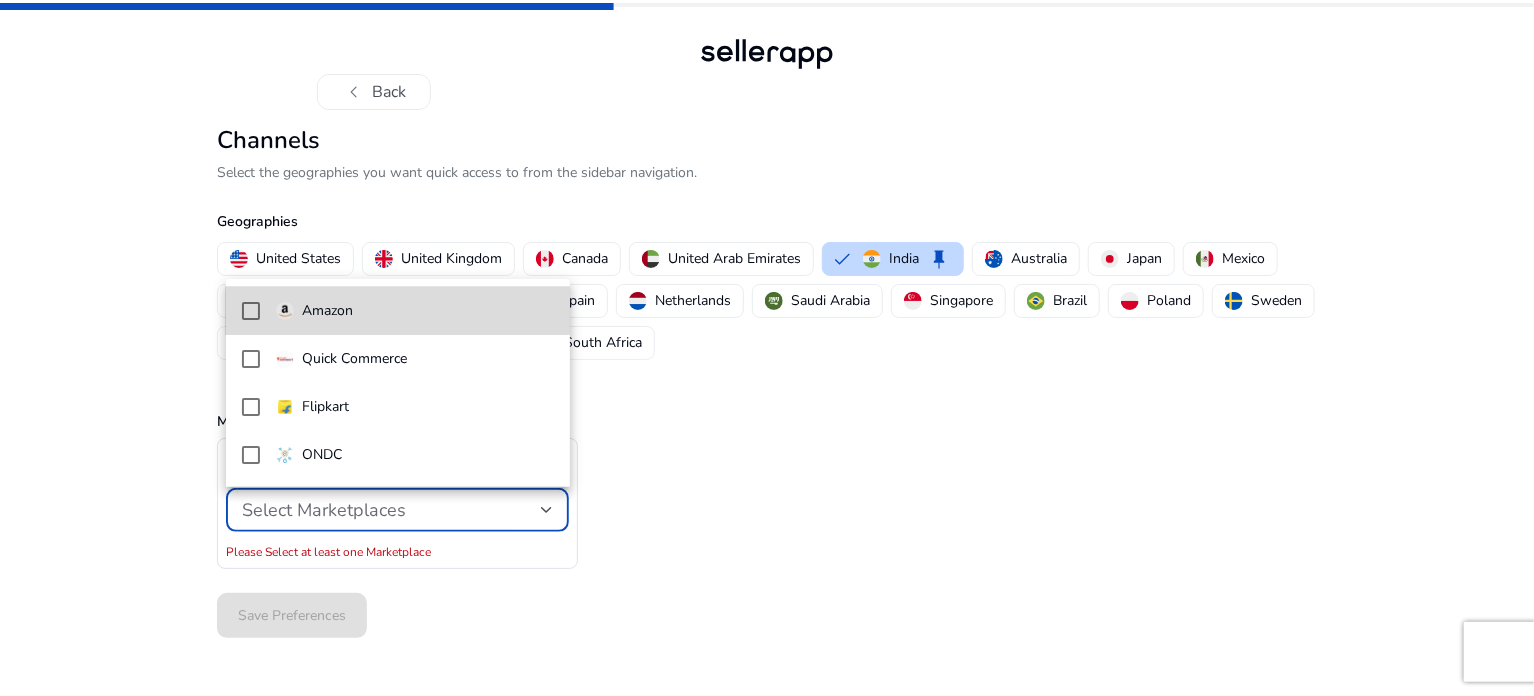 click at bounding box center (251, 311) 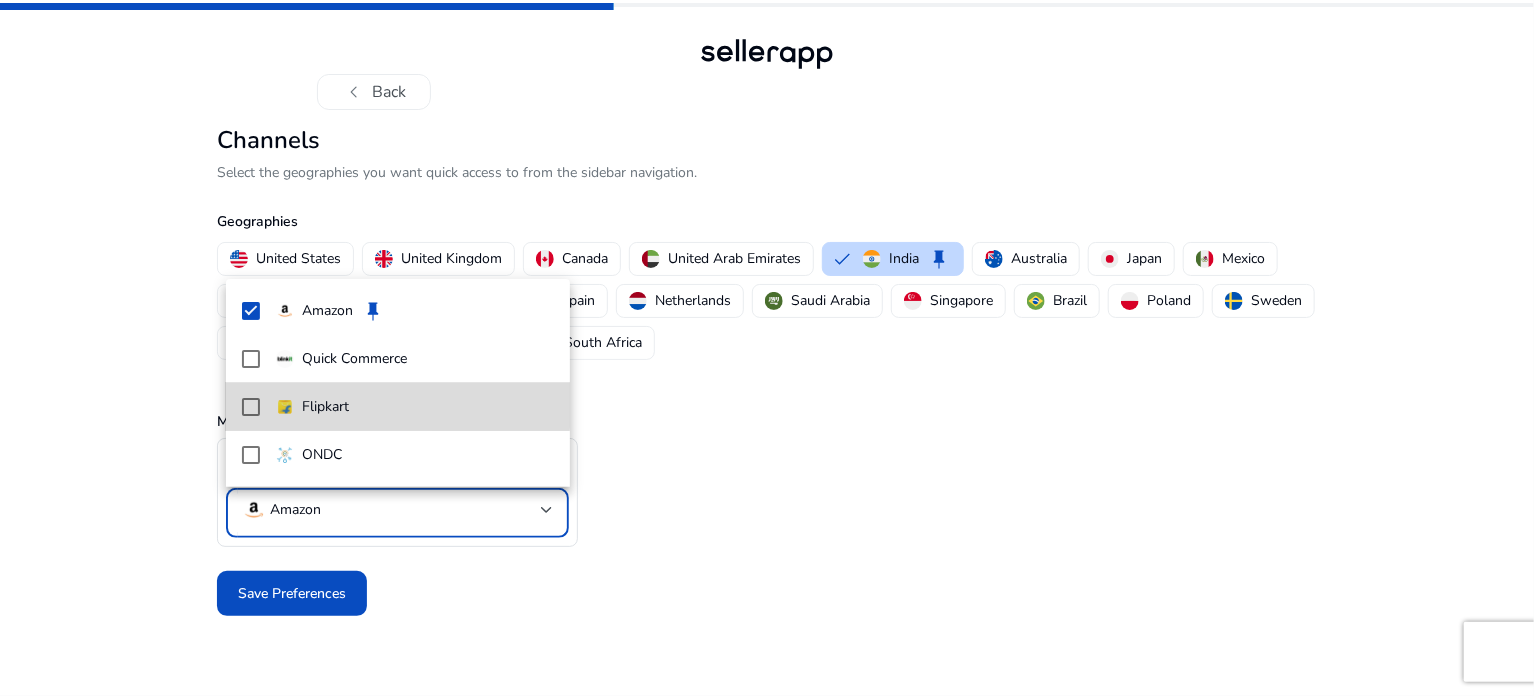 click at bounding box center (251, 407) 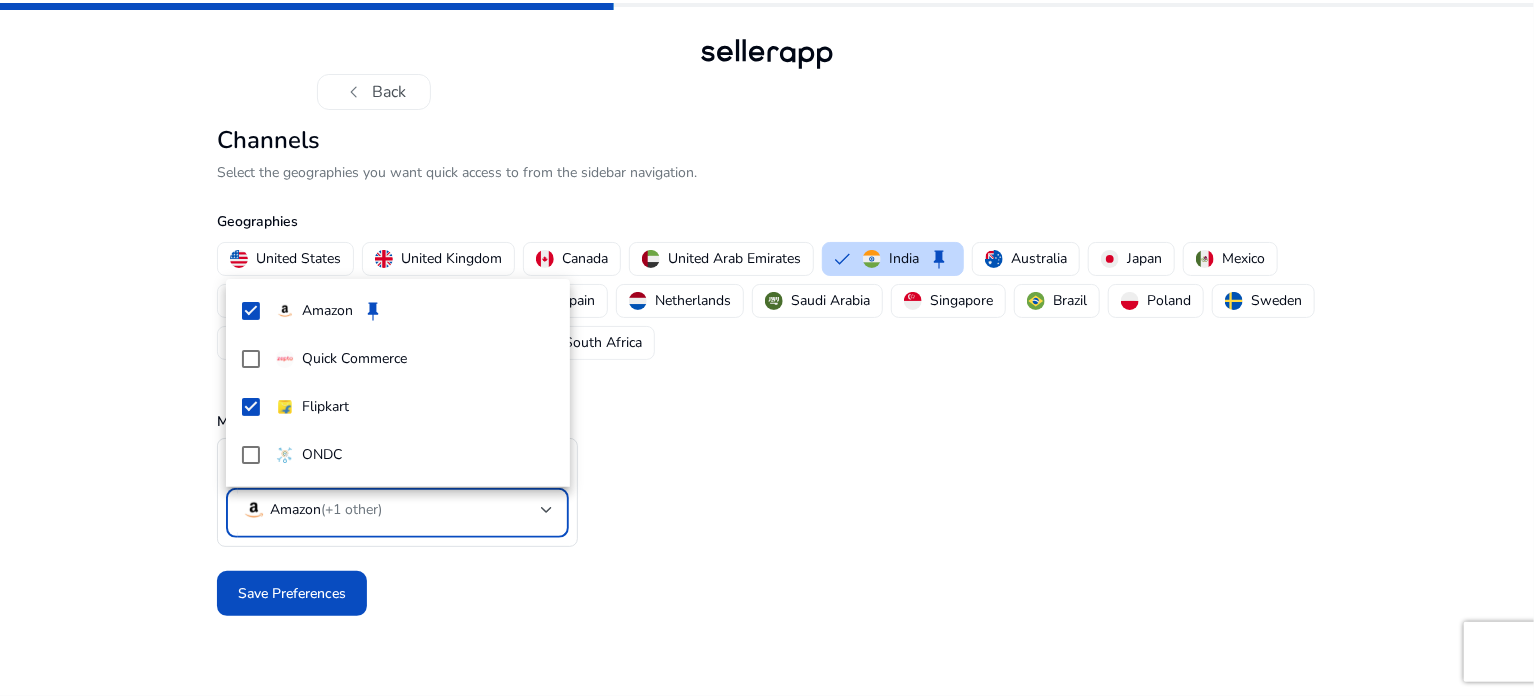 click at bounding box center [767, 348] 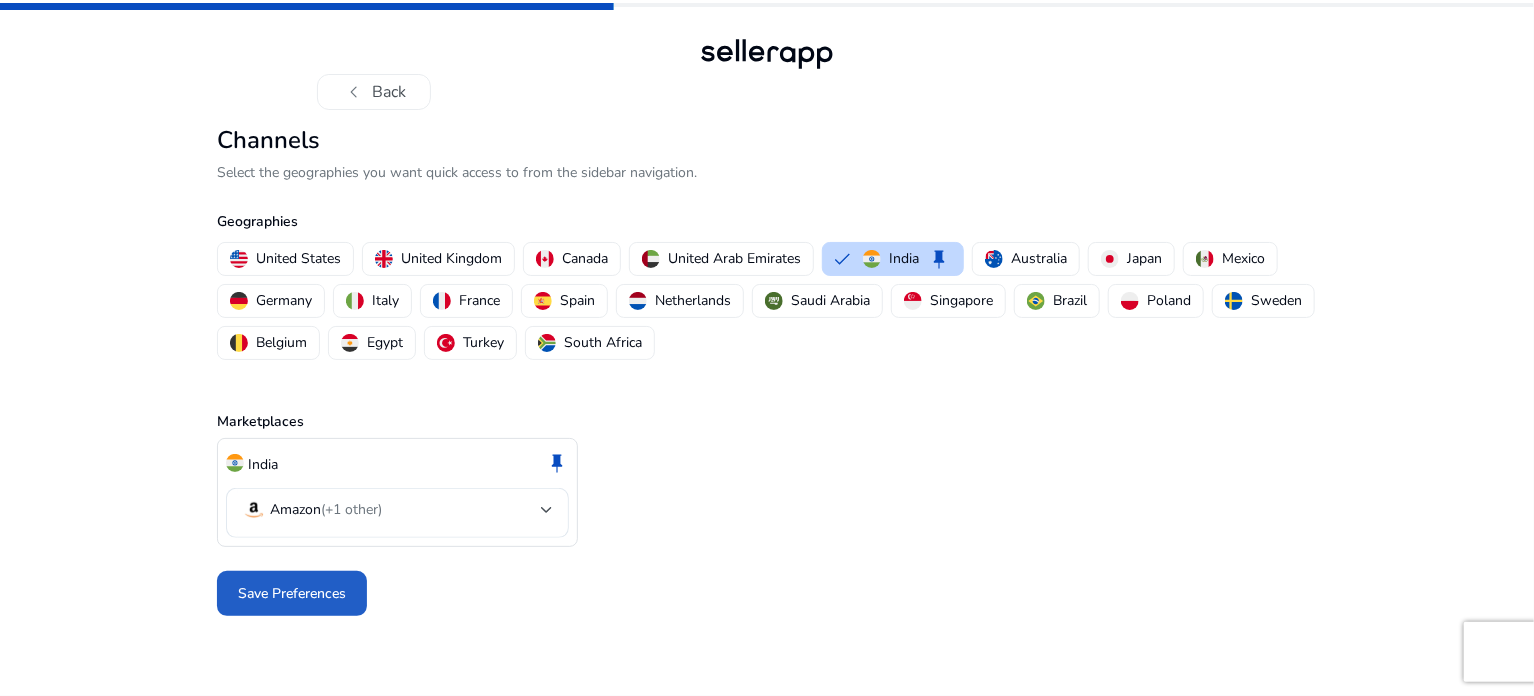click on "Save Preferences" 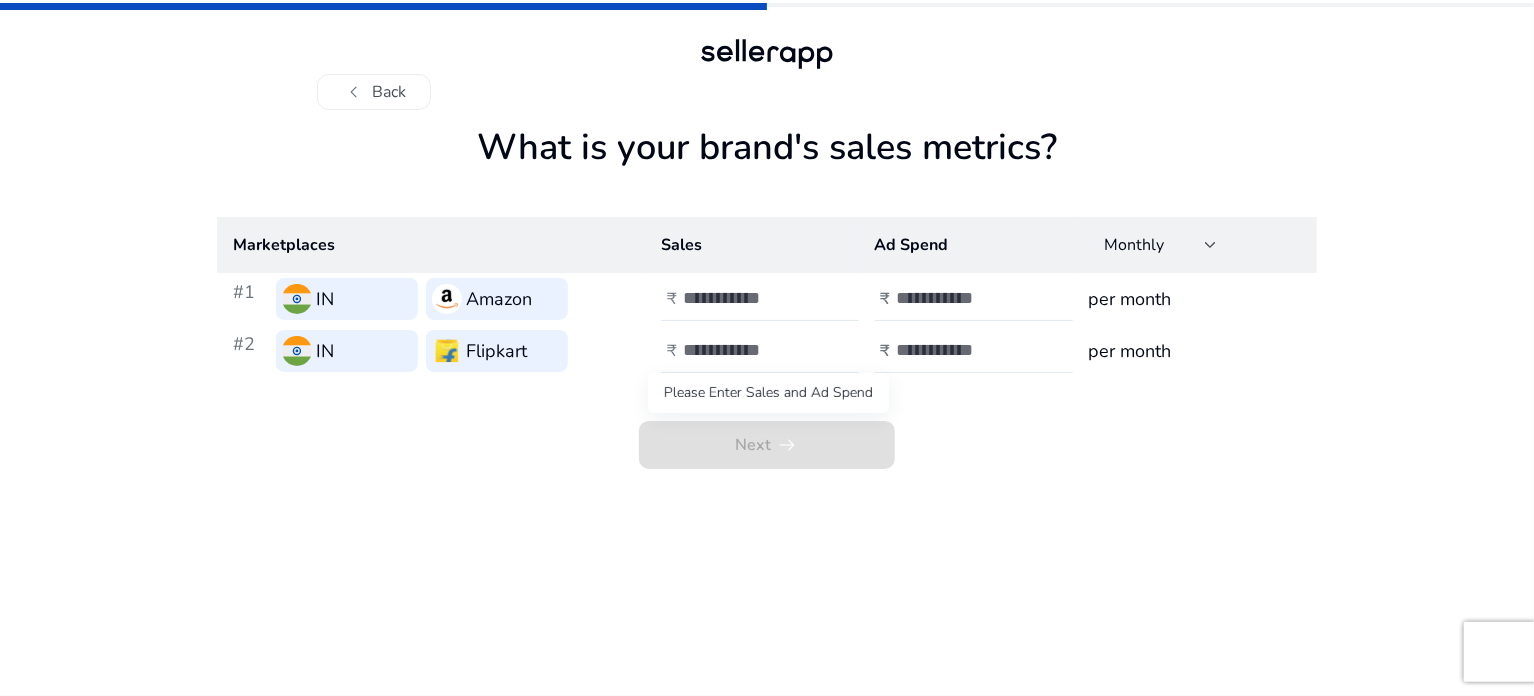 click on "Next   arrow_right_alt" 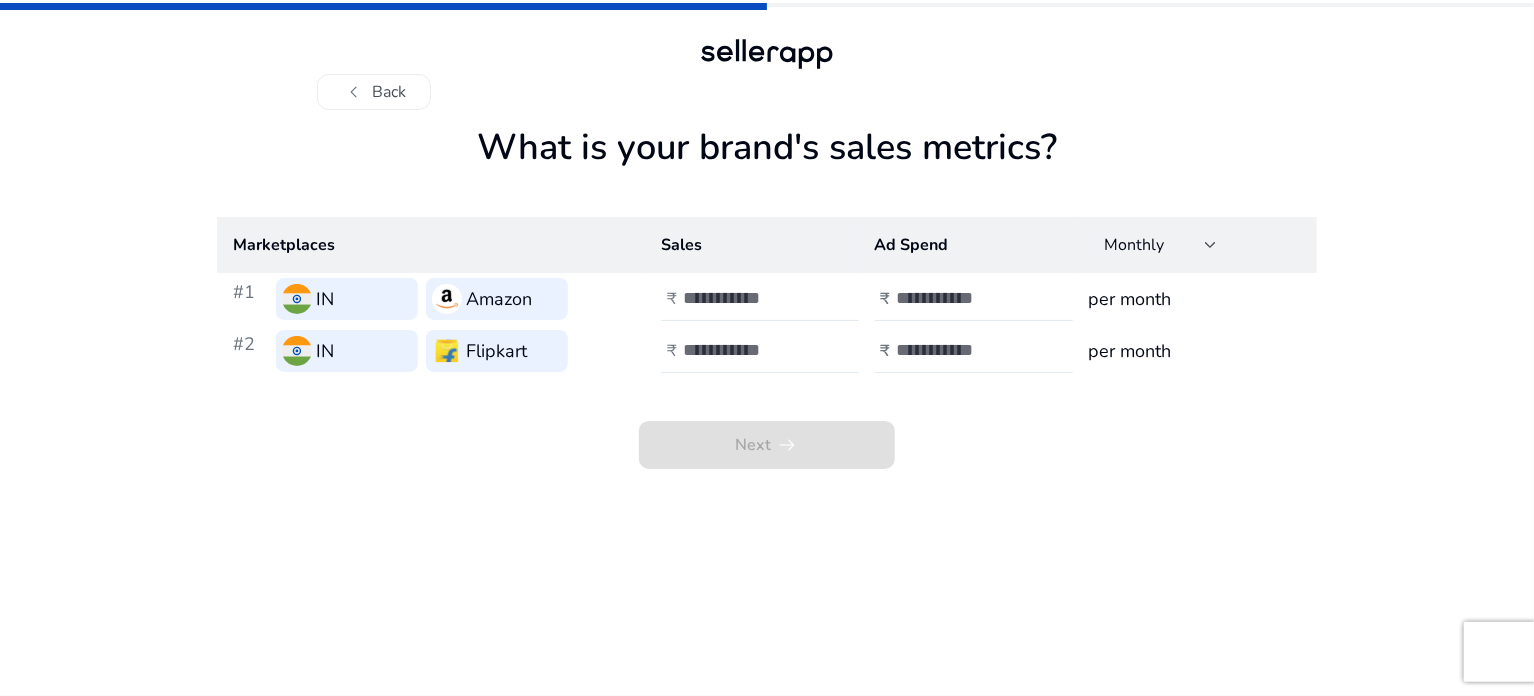 click on "Next   arrow_right_alt" 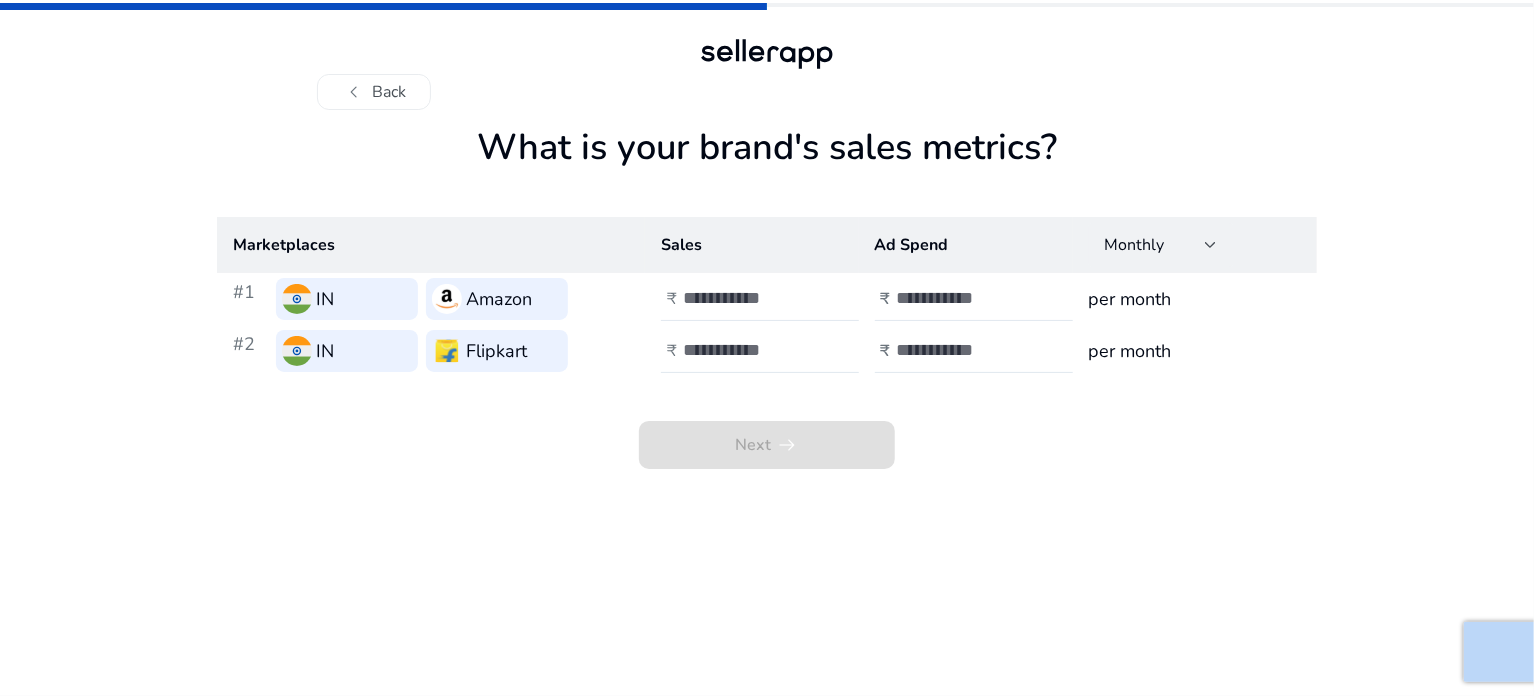 click on "Next   arrow_right_alt" 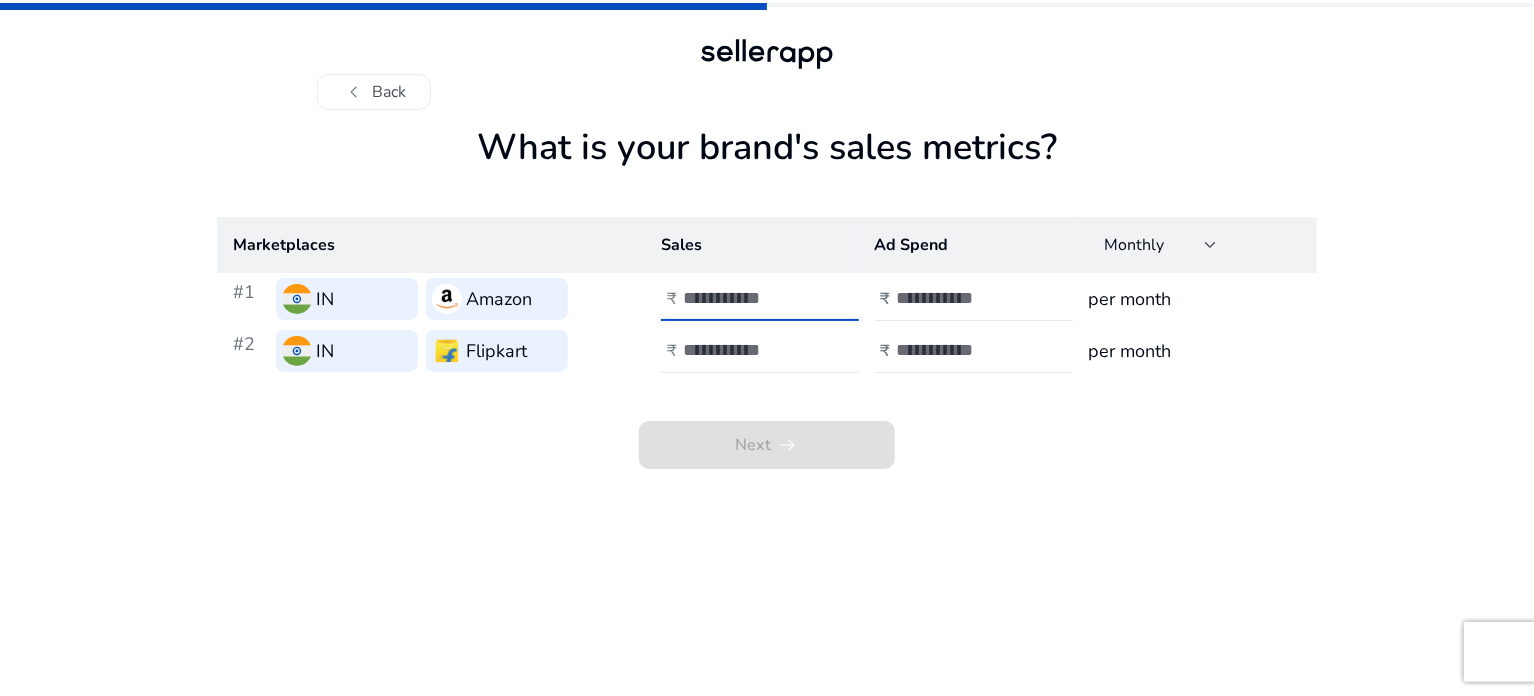 click at bounding box center (750, 298) 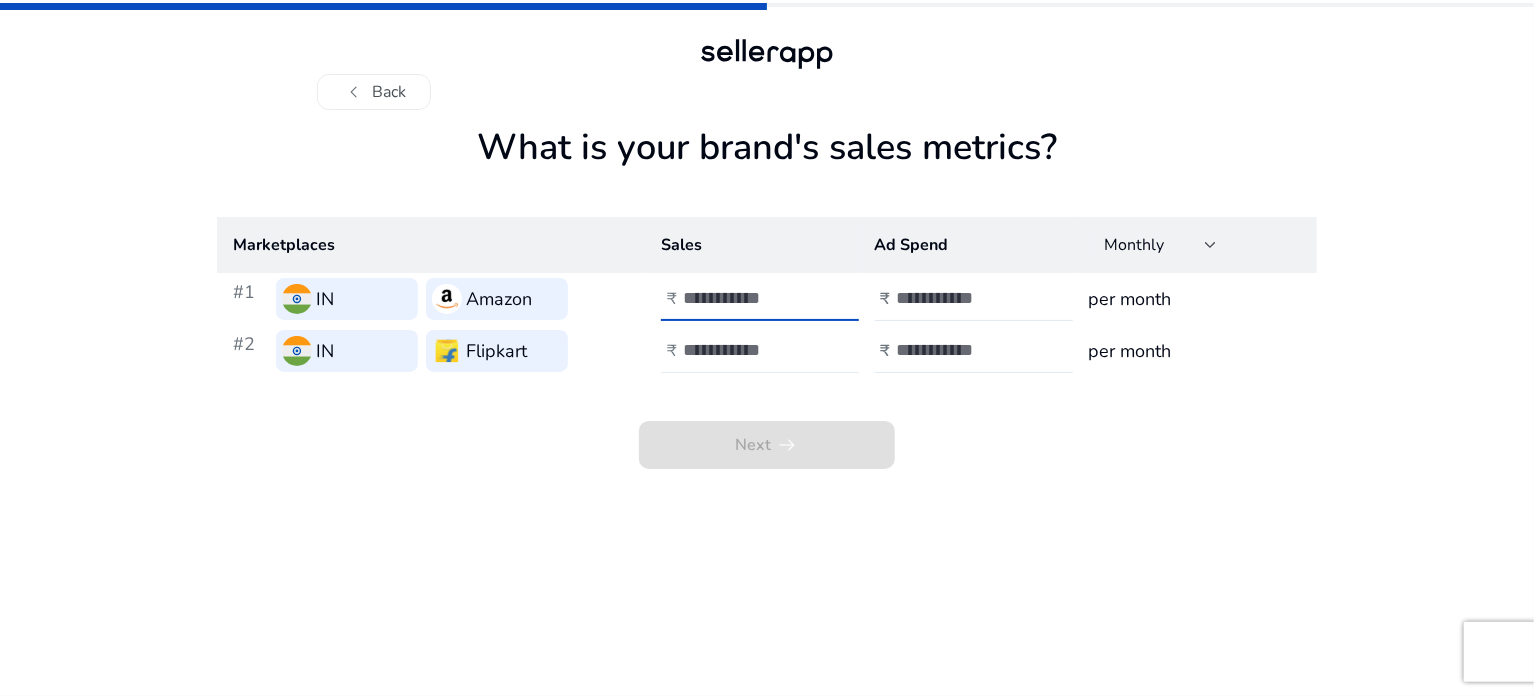 type on "*" 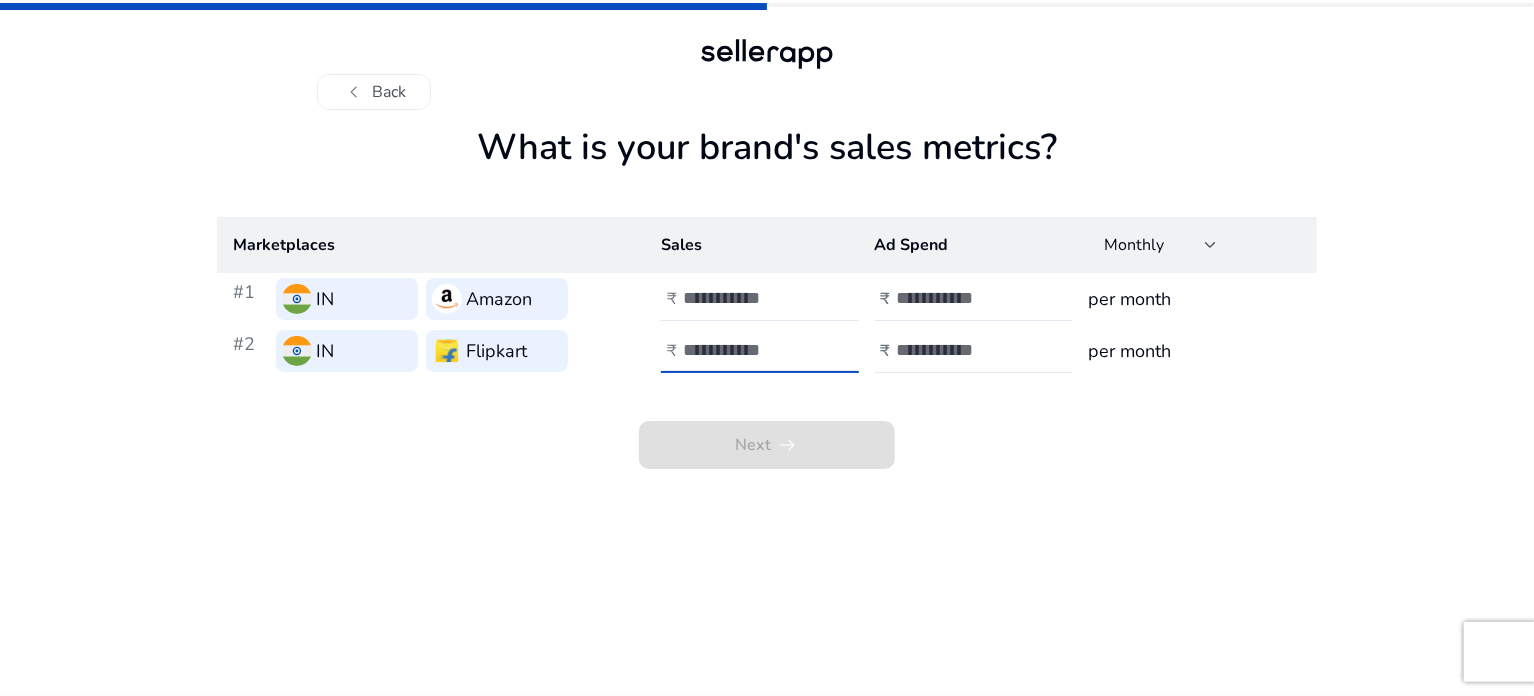 click at bounding box center (750, 350) 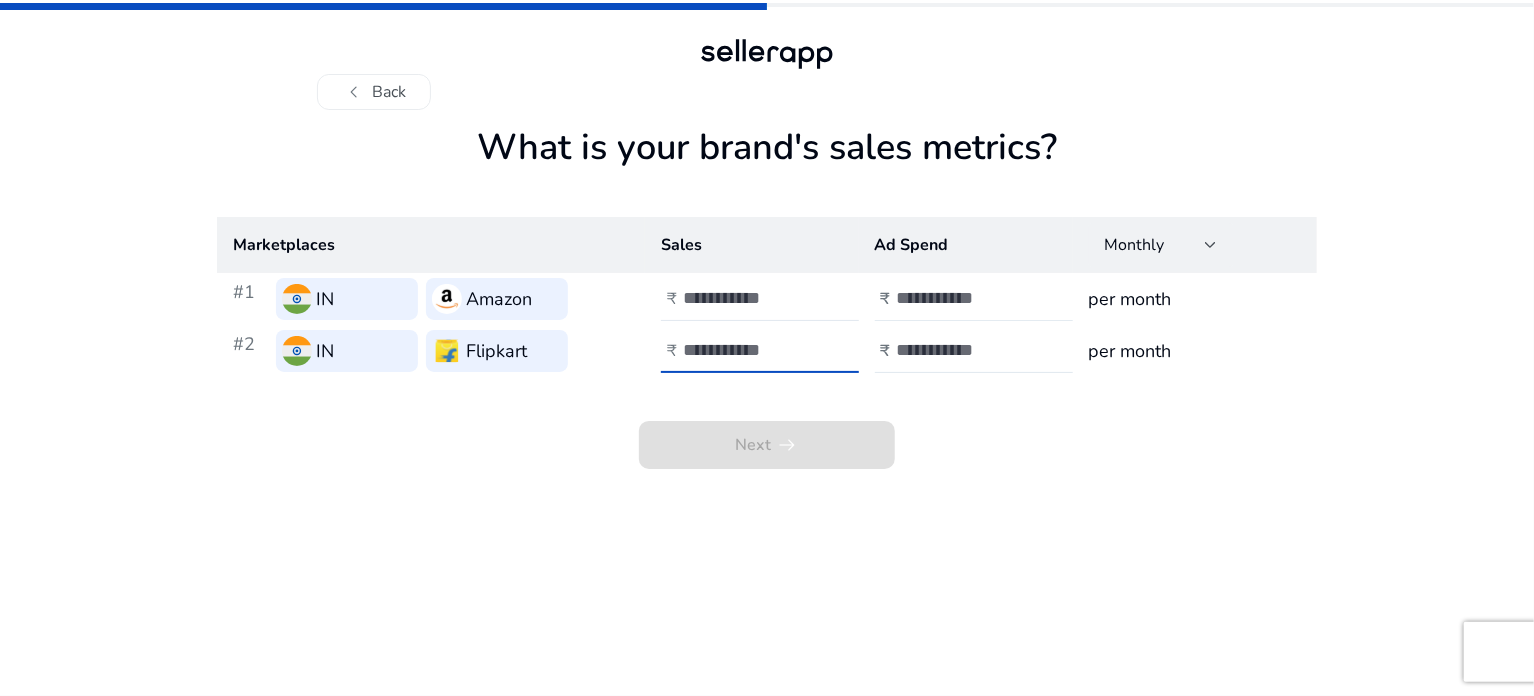 type on "*" 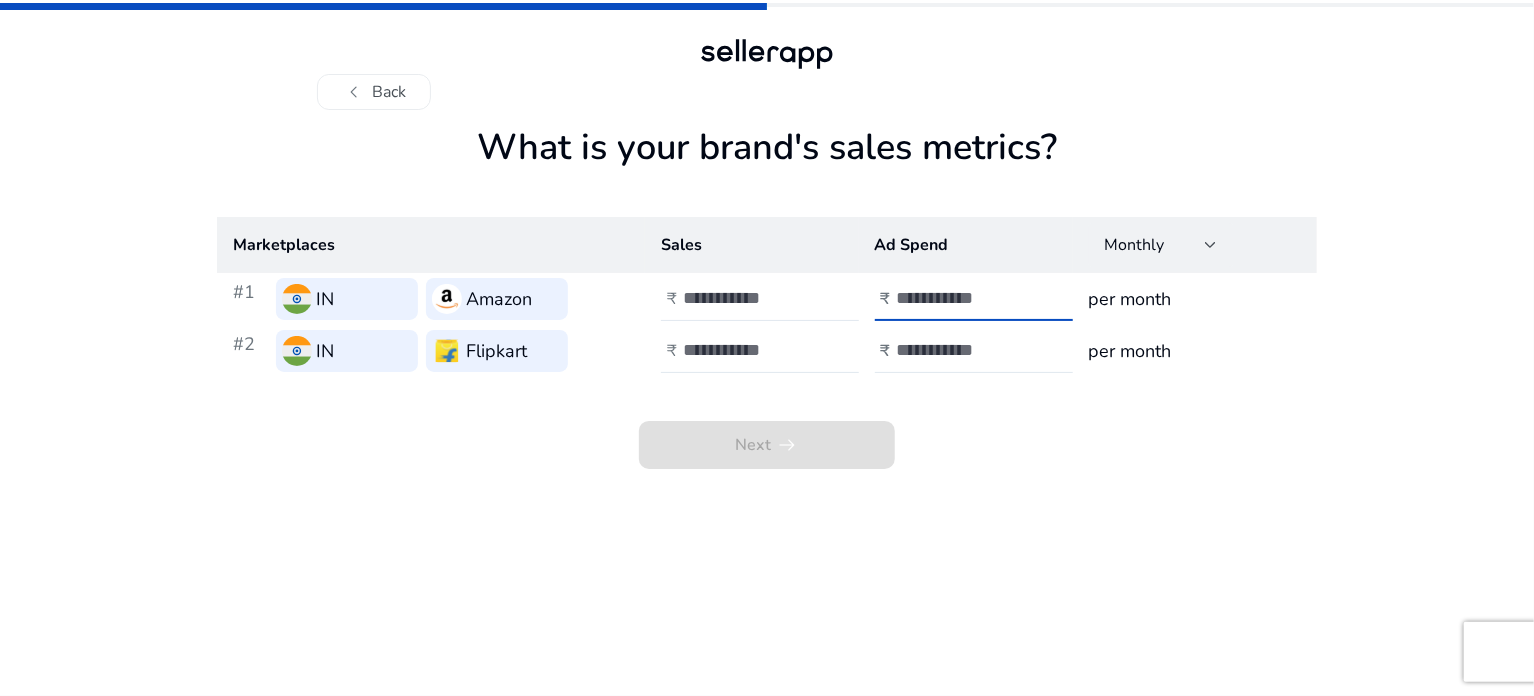 click at bounding box center (964, 298) 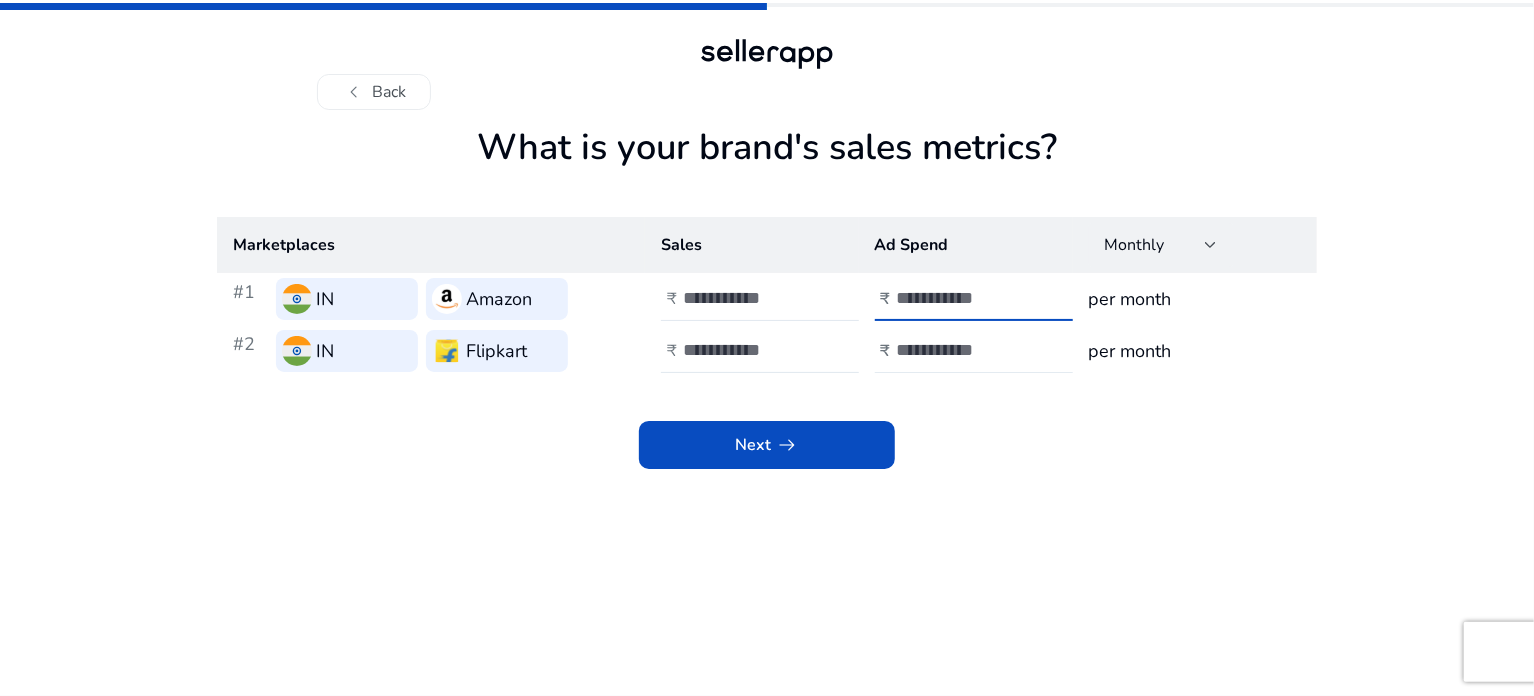 type on "*" 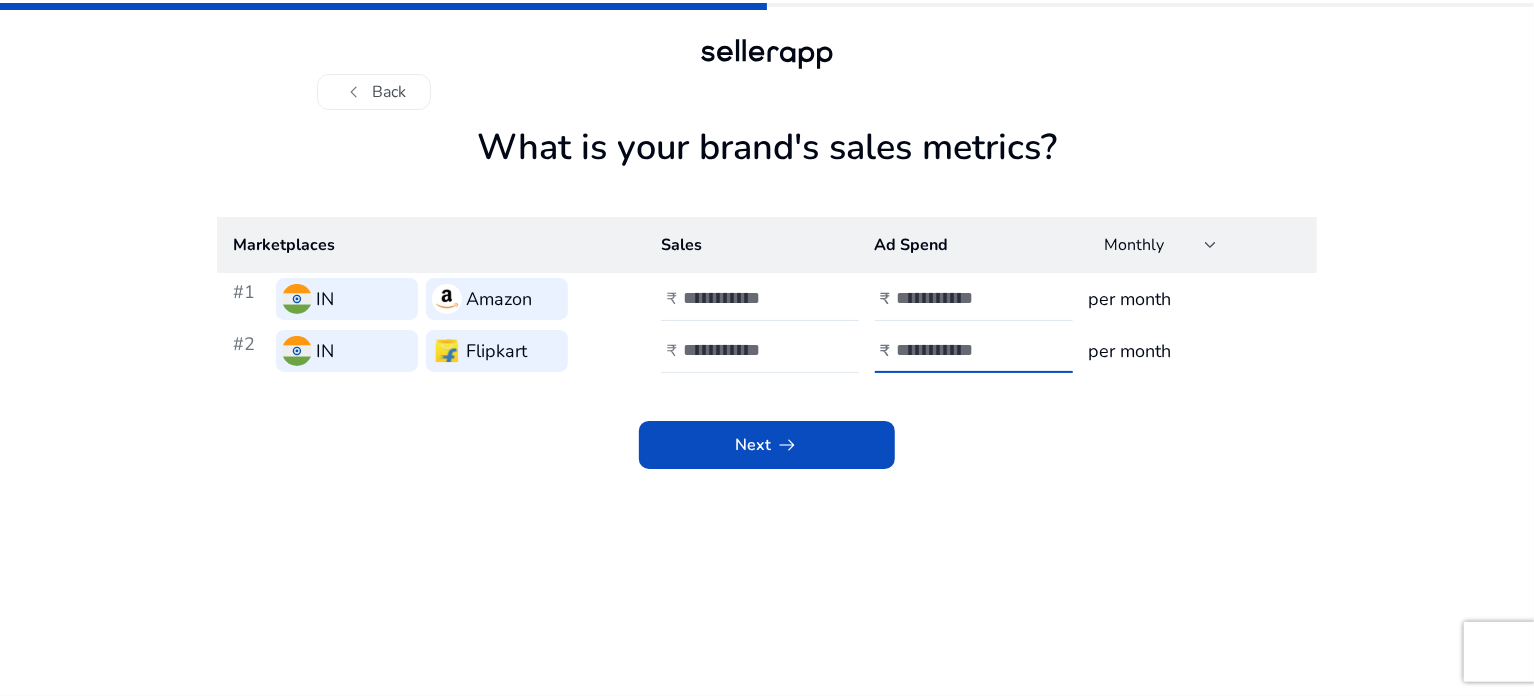 click at bounding box center [964, 350] 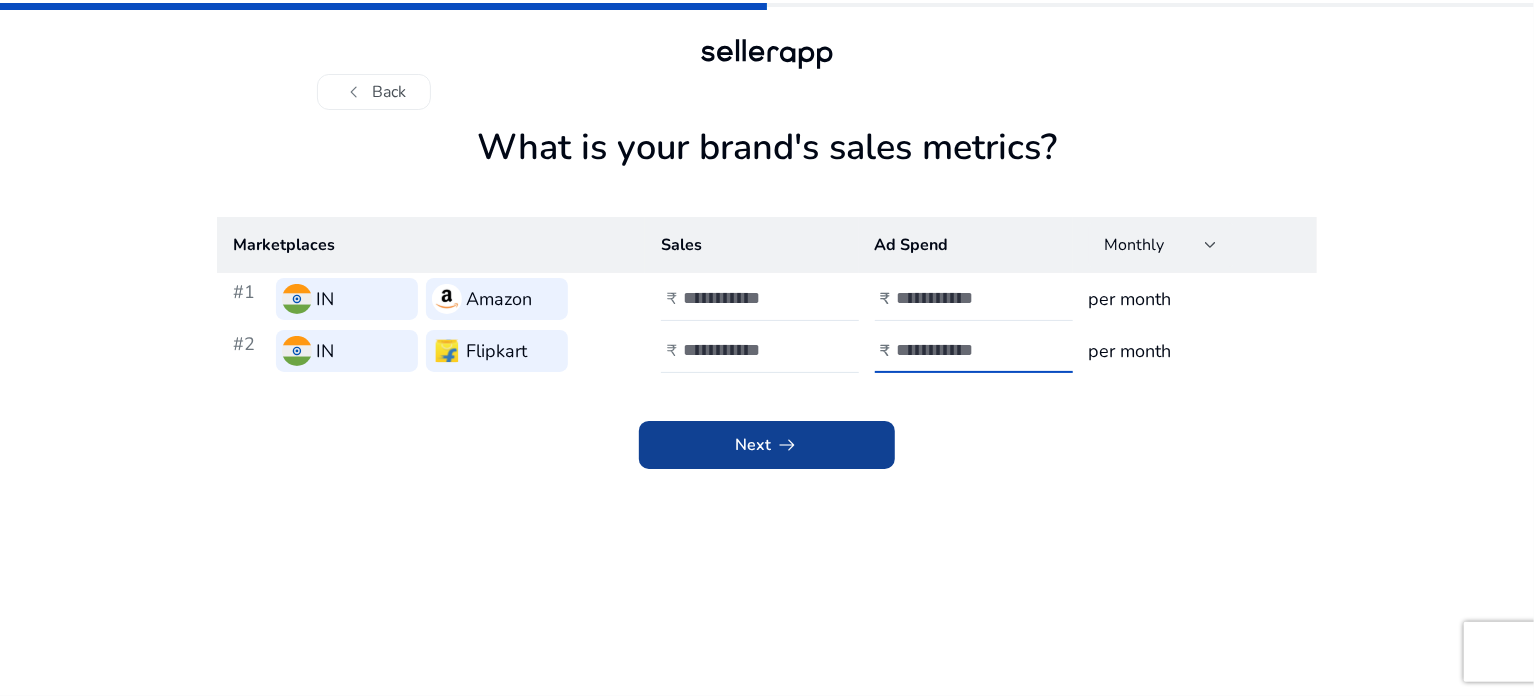 type on "*" 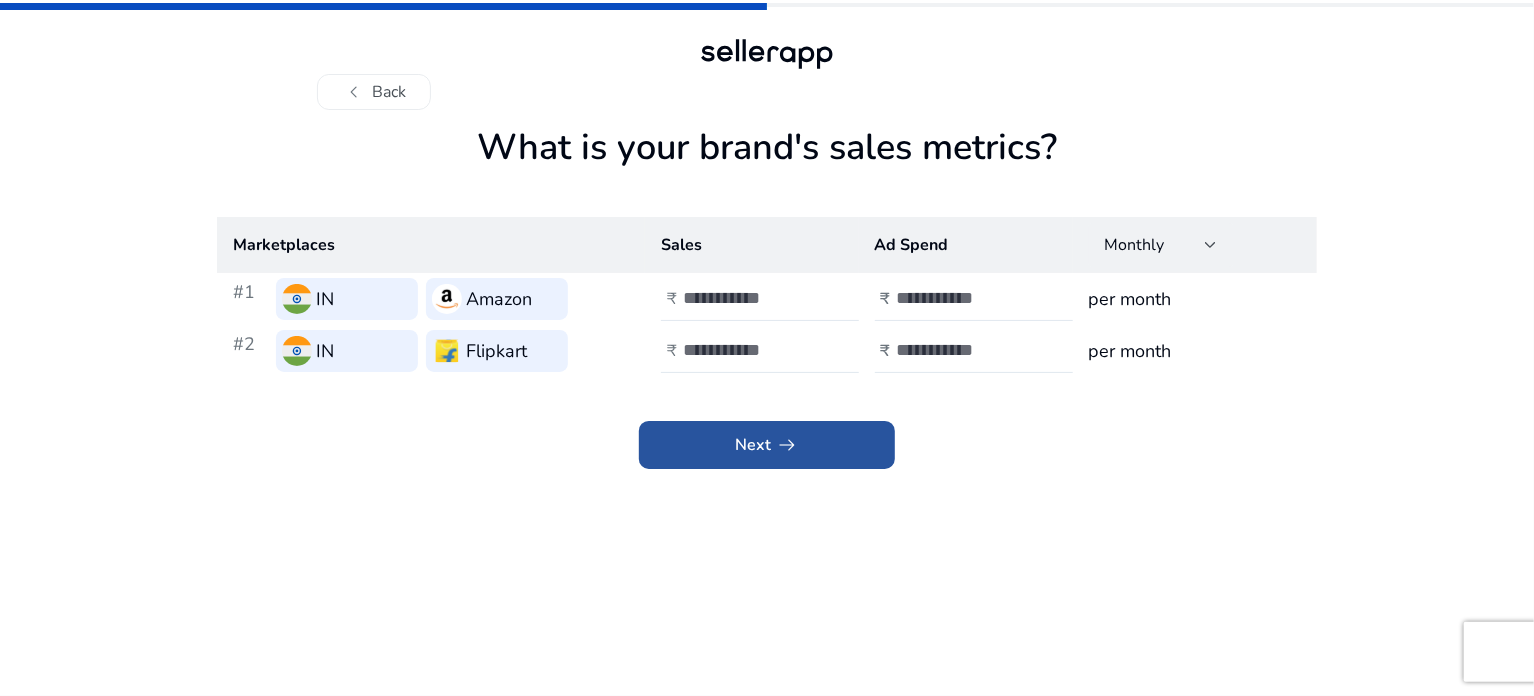 click 